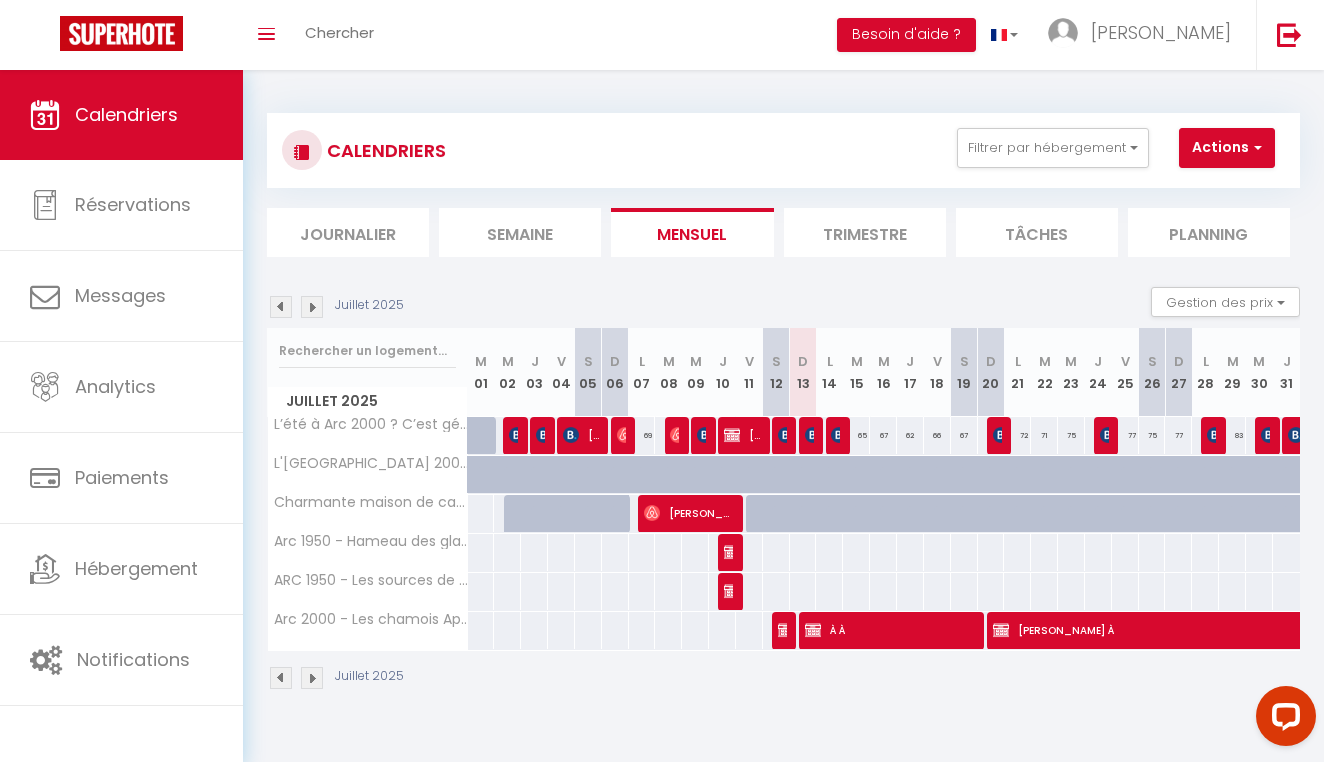 scroll, scrollTop: 0, scrollLeft: 0, axis: both 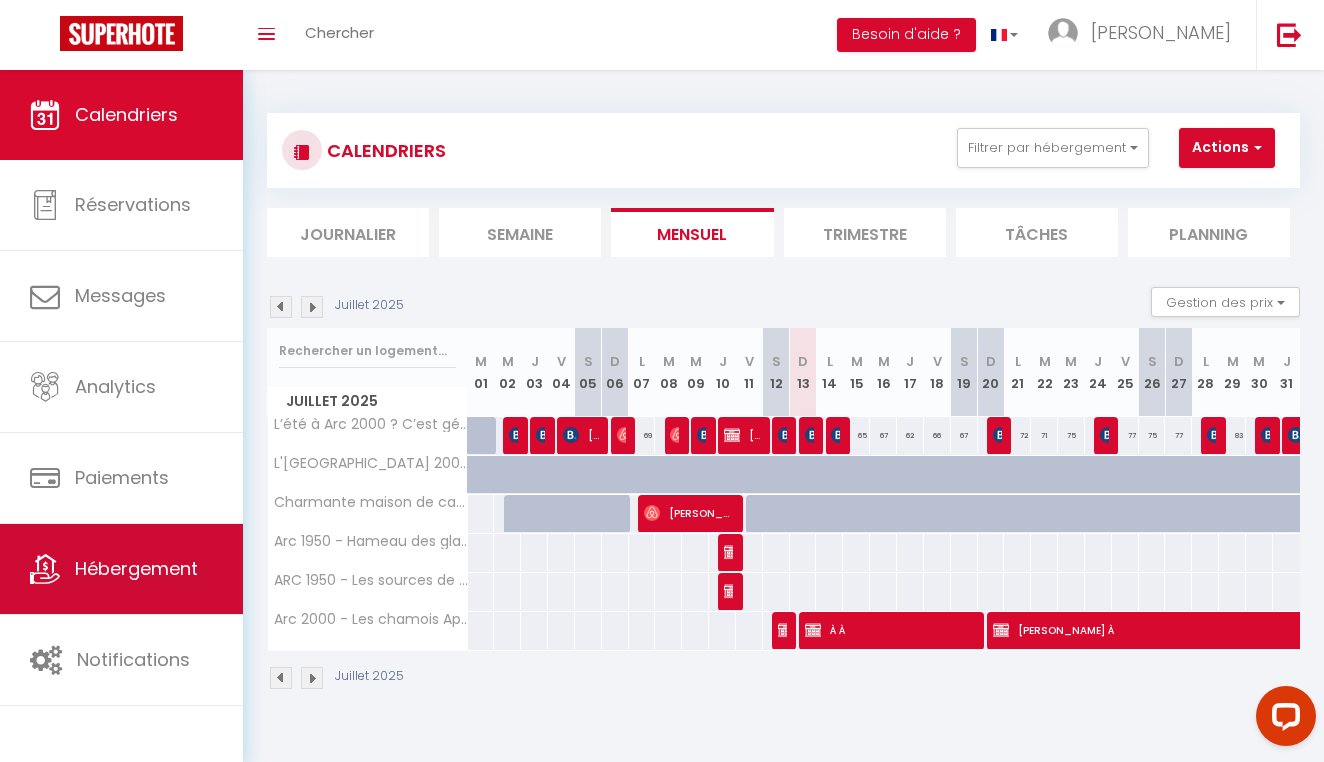click on "Hébergement" at bounding box center [121, 569] 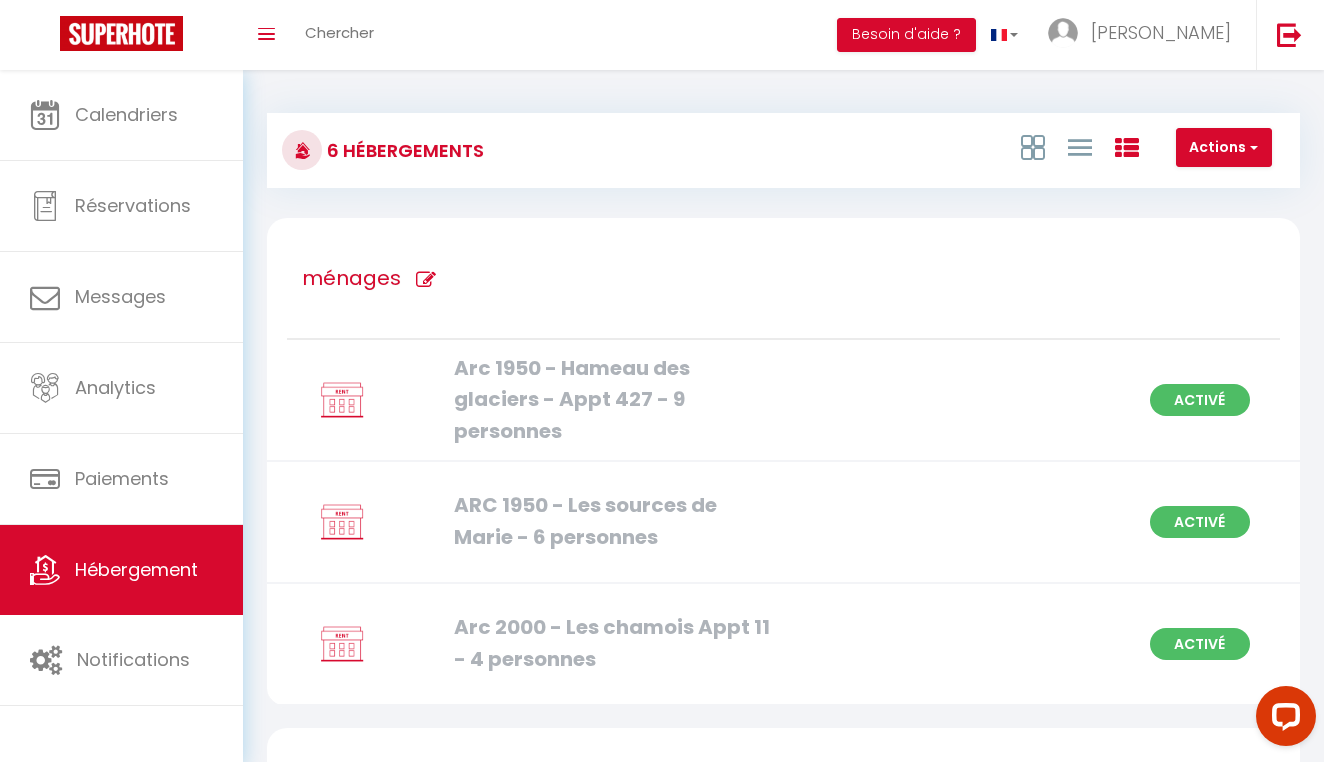 click on "6 Hébergements
Actions
Créer un Hébergement
Nouveau groupe
Initialiser les appartements
Nouveau groupe
×   Nom de groupe     Hébergement     L’été à Arc 2000 ? C’est génial   Arc 1950 - Hameau des glaciers - Appt 427 - 9 personnes   ARC 1950 - Les sources de Marie - 6 personnes   Arc 2000 - Les chamois Appt 11 - 4 personnes   Charmante maison de campagne   L'observatoire du [GEOGRAPHIC_DATA] 2000 - confort
Annuler
Enregistrer
ménages       Arc 1950 - Hameau des glaciers - Appt 427 - 9 personnes     Activé   ARC 1950 - Les sources de Marie - 6 personnes     Activé   Arc 2000 - Les chamois Appt 11 - 4 personnes     Activé" at bounding box center (783, 666) 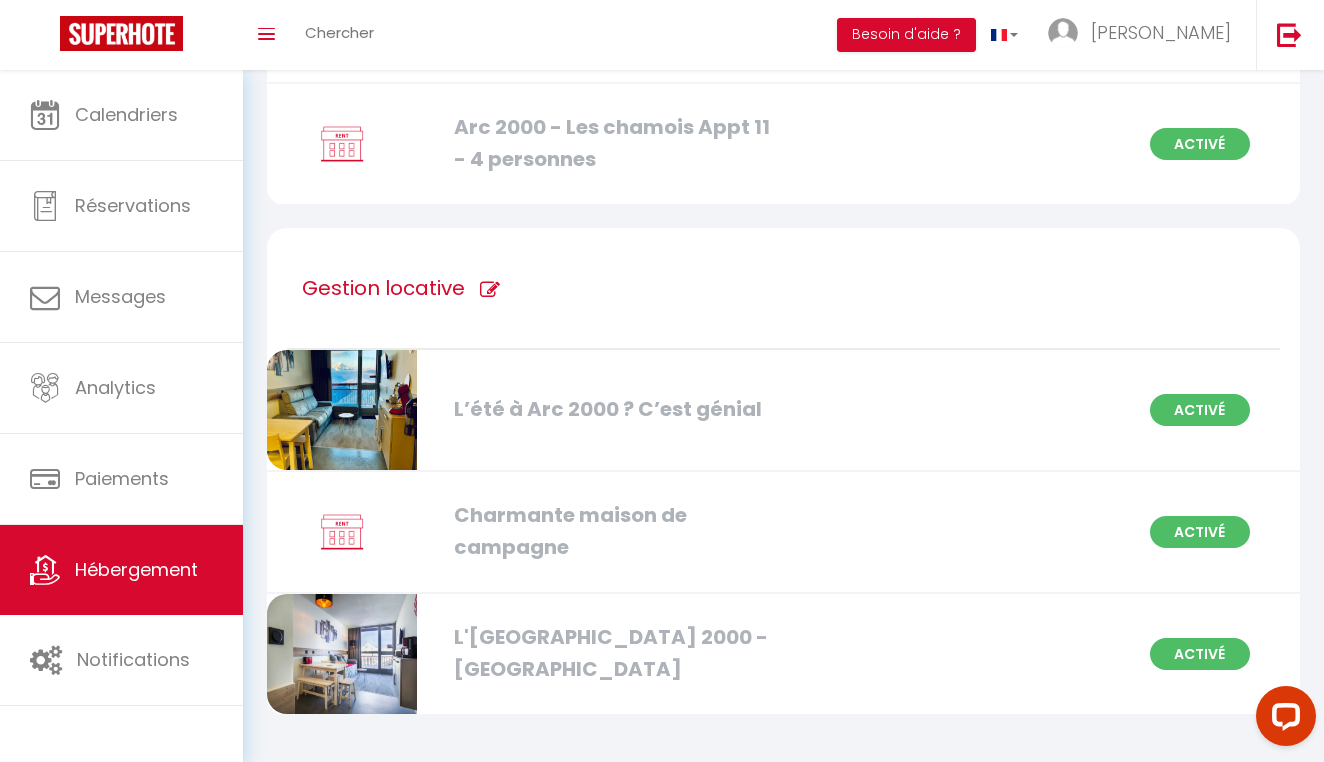 scroll, scrollTop: 499, scrollLeft: 0, axis: vertical 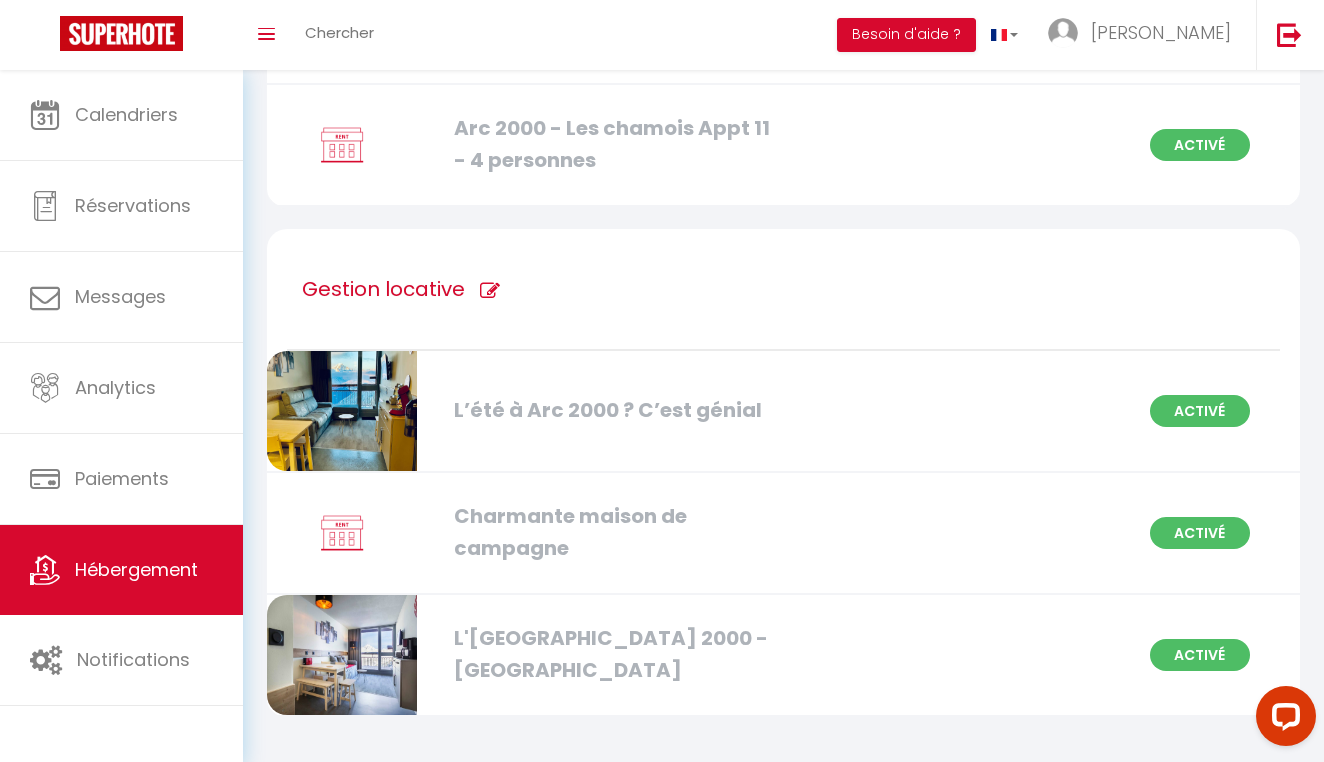 click on "L’été à Arc 2000 ? C’est génial" at bounding box center (607, 410) 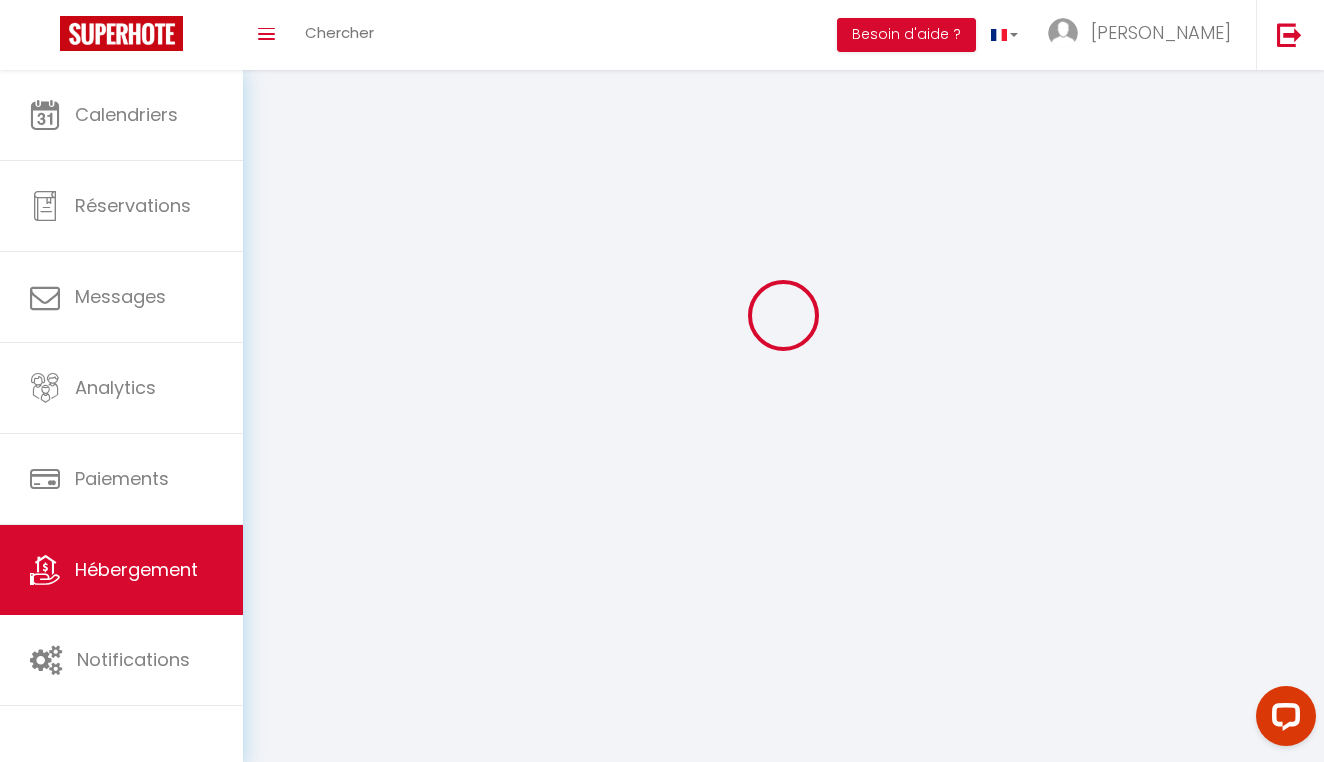 scroll, scrollTop: 0, scrollLeft: 0, axis: both 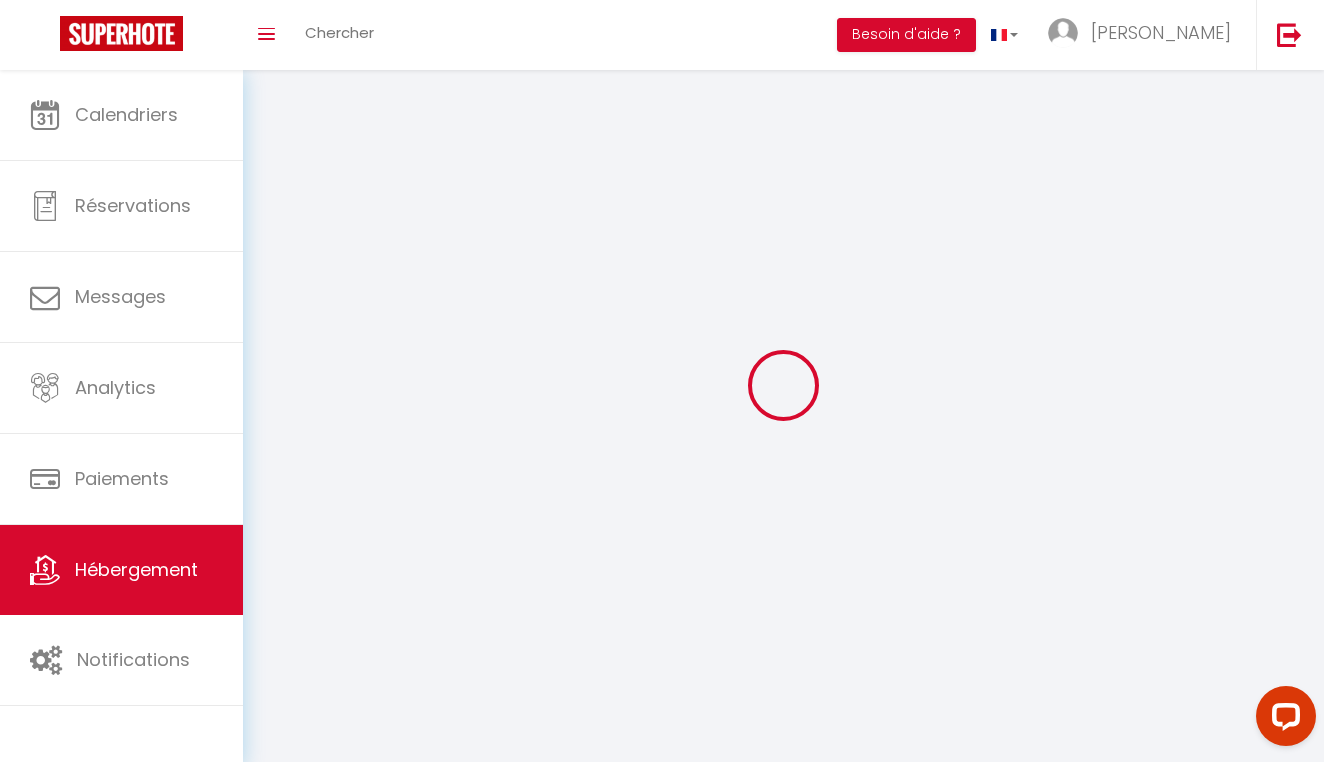 select 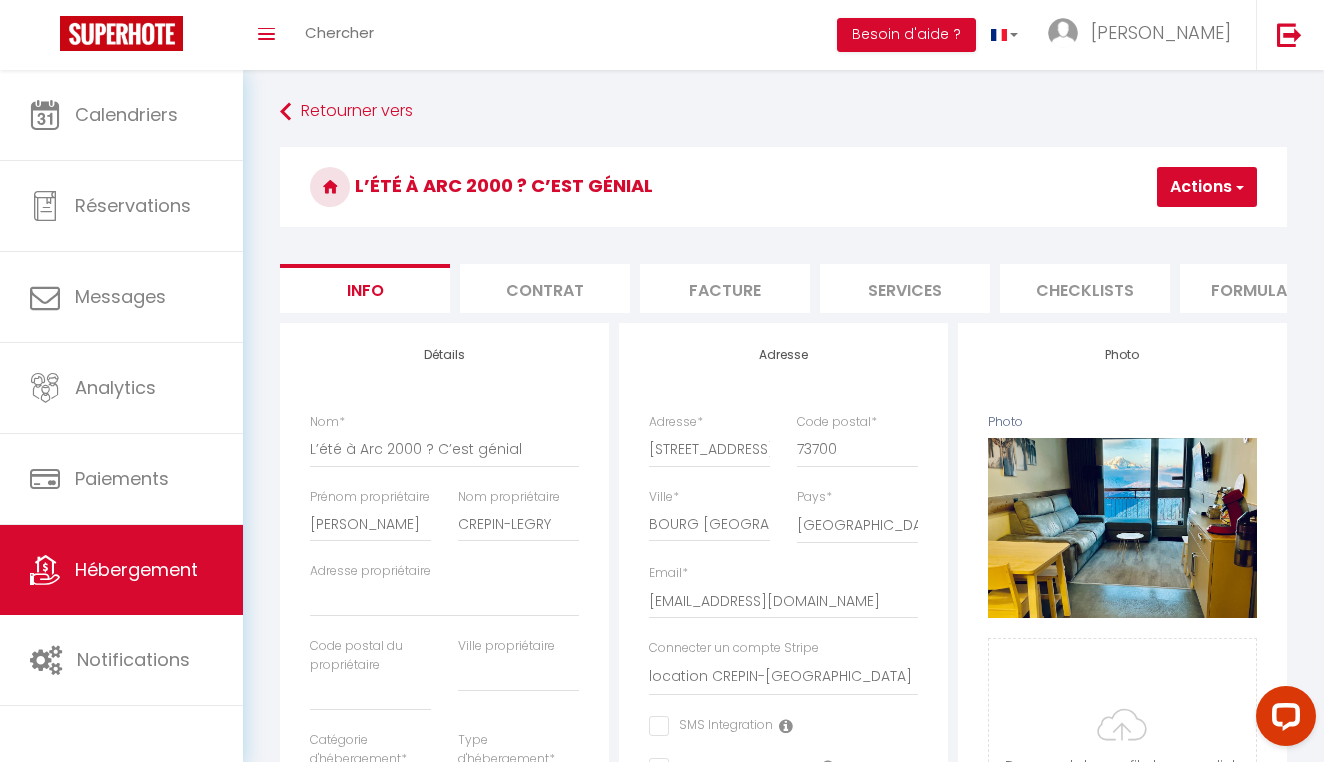click on "Services" at bounding box center [905, 288] 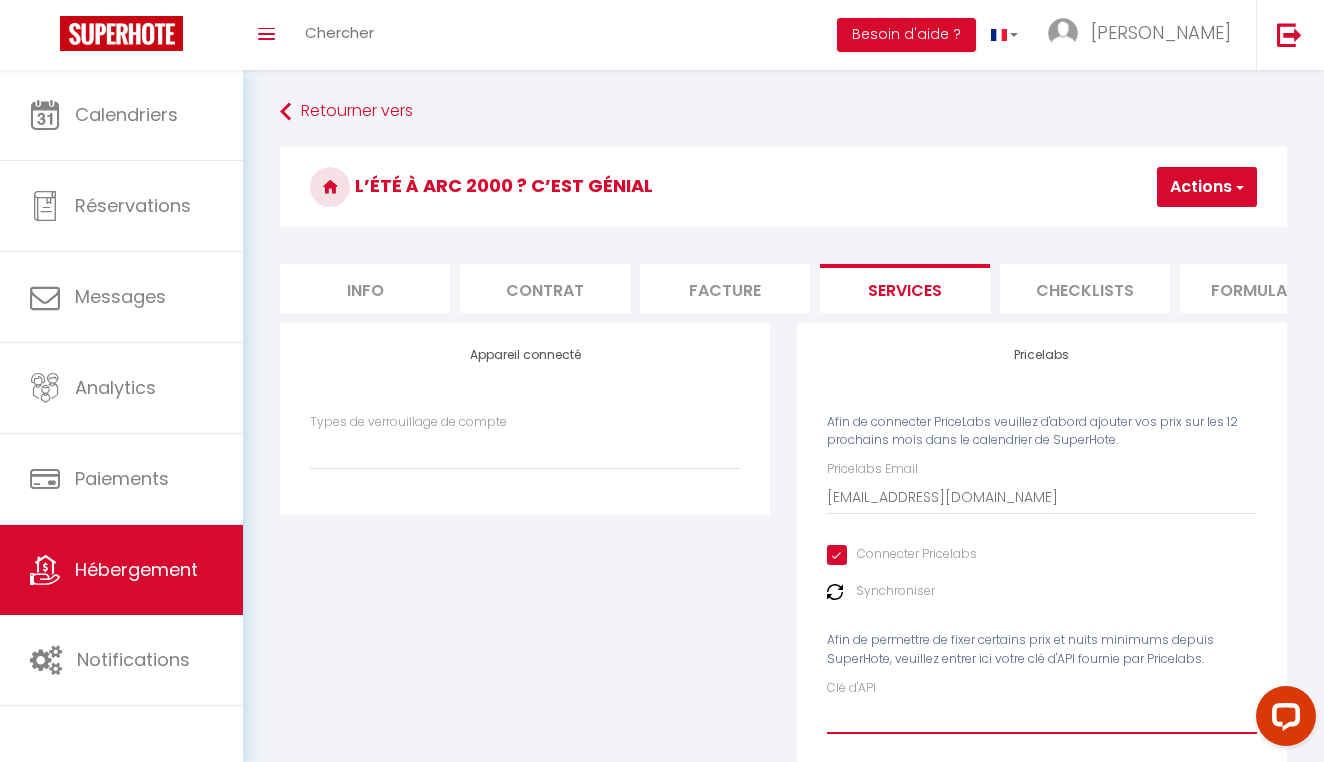 click on "Clé d'API" at bounding box center (1042, 716) 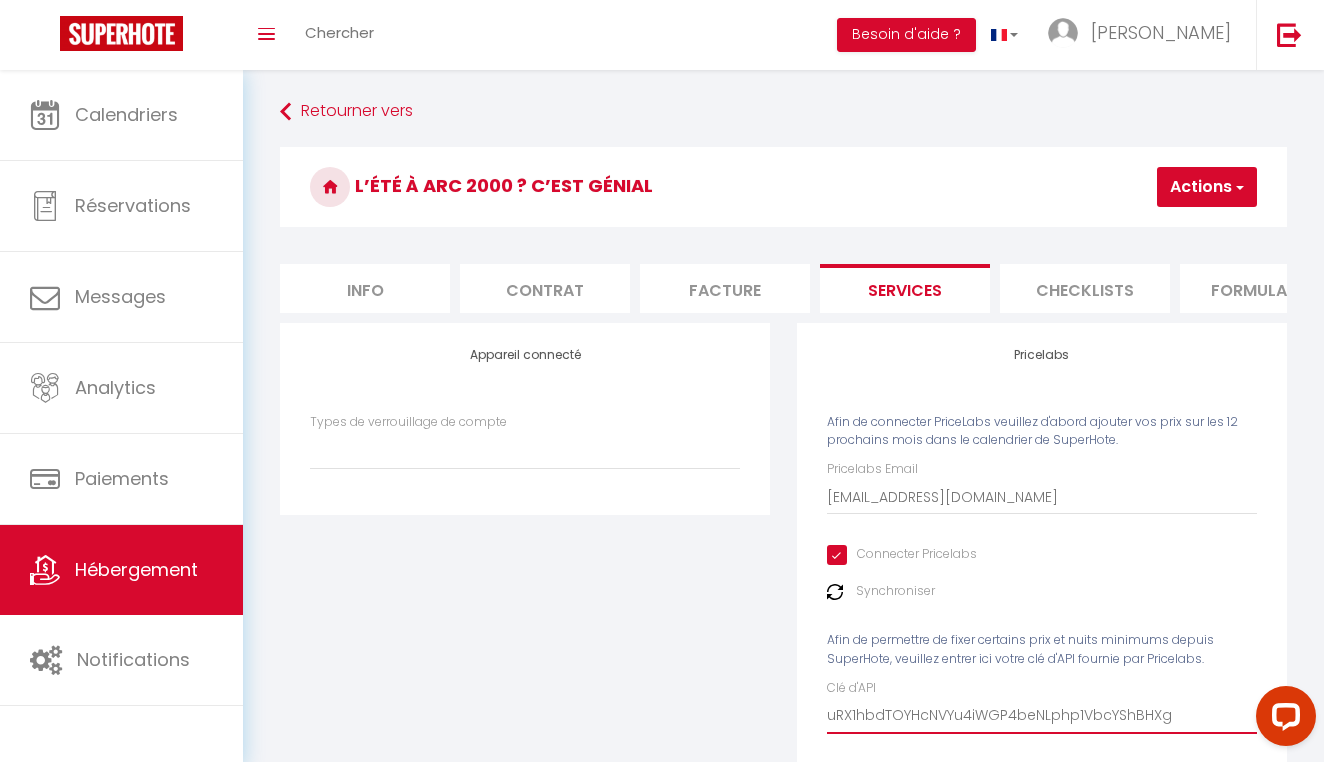 select 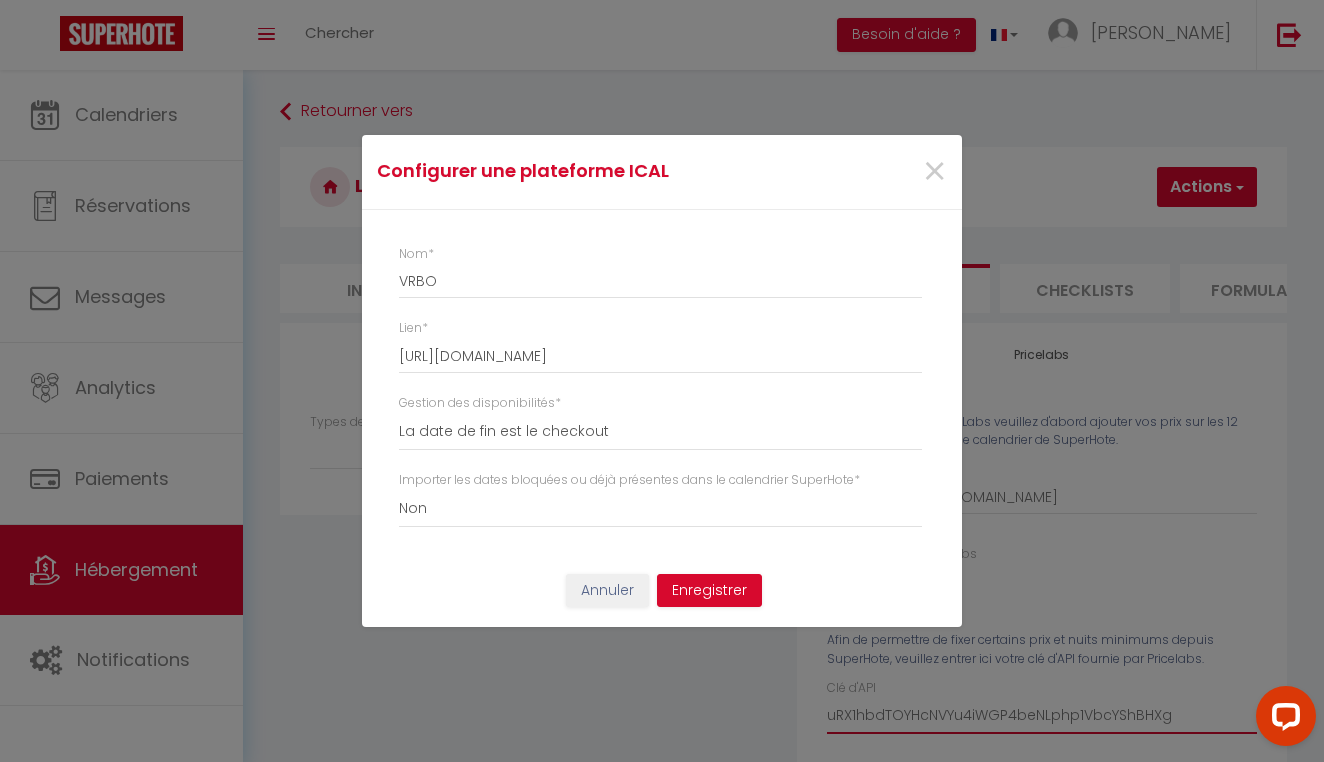 click on "Annuler" at bounding box center (607, 591) 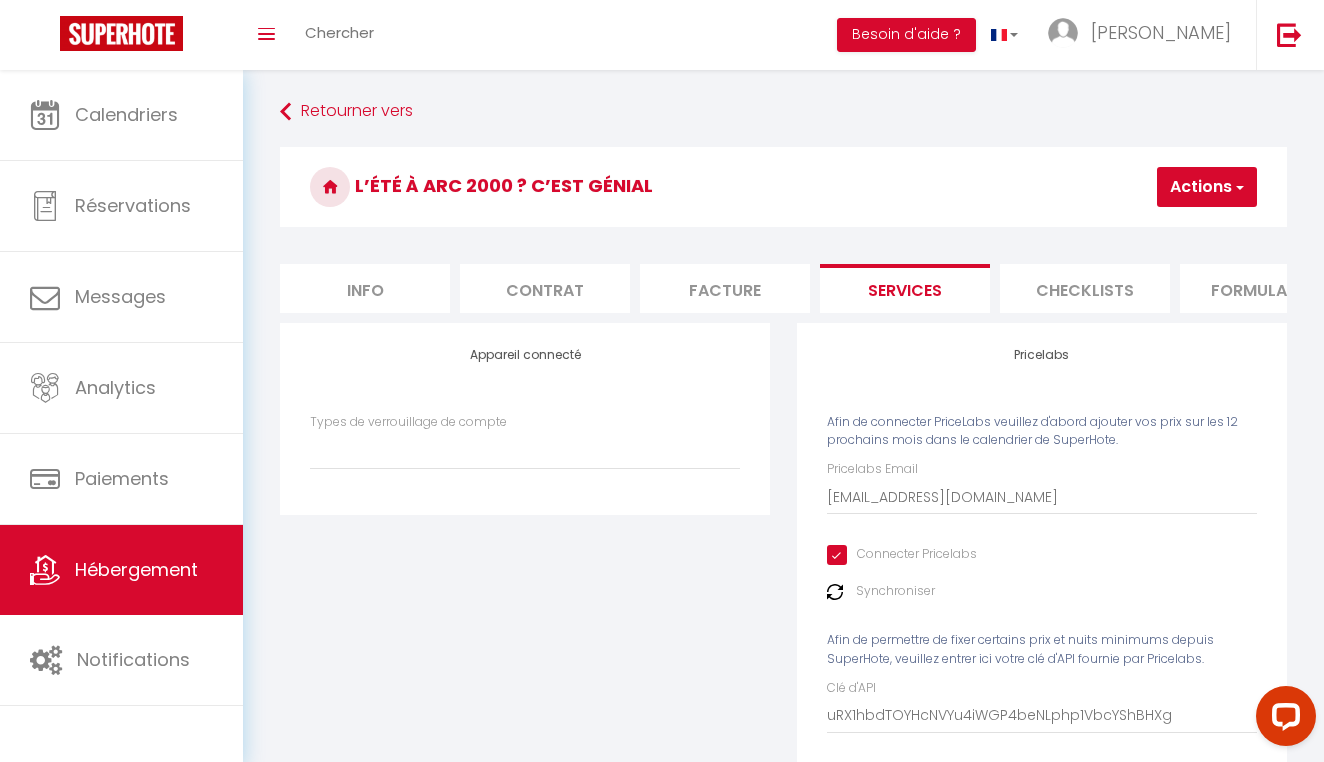 click on "Pricelabs
Afin de connecter PriceLabs veuillez d'abord ajouter vos prix sur les 12 prochains mois dans le calendrier de SuperHote.
Pricelabs Email
[EMAIL_ADDRESS][DOMAIN_NAME]
Connecter Pricelabs     Synchroniser
Afin de permettre de fixer certains prix et nuits minimums depuis SuperHote, veuillez entrer ici votre clé d'API fournie par Pricelabs.
Clé d'API
uRX1hbdTOYHcNVYu4iWGP4beNLphp1VbcYShBHXg" at bounding box center (1042, 555) 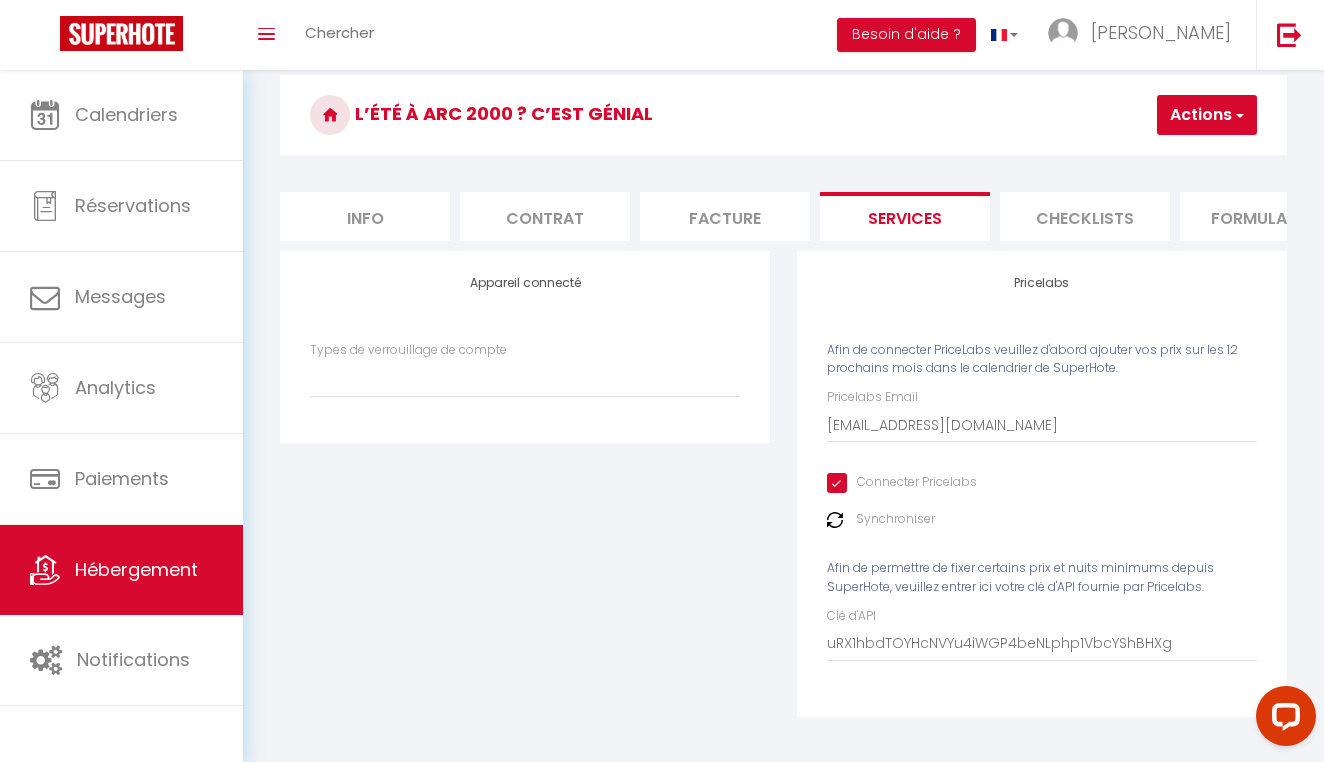 scroll, scrollTop: 71, scrollLeft: 0, axis: vertical 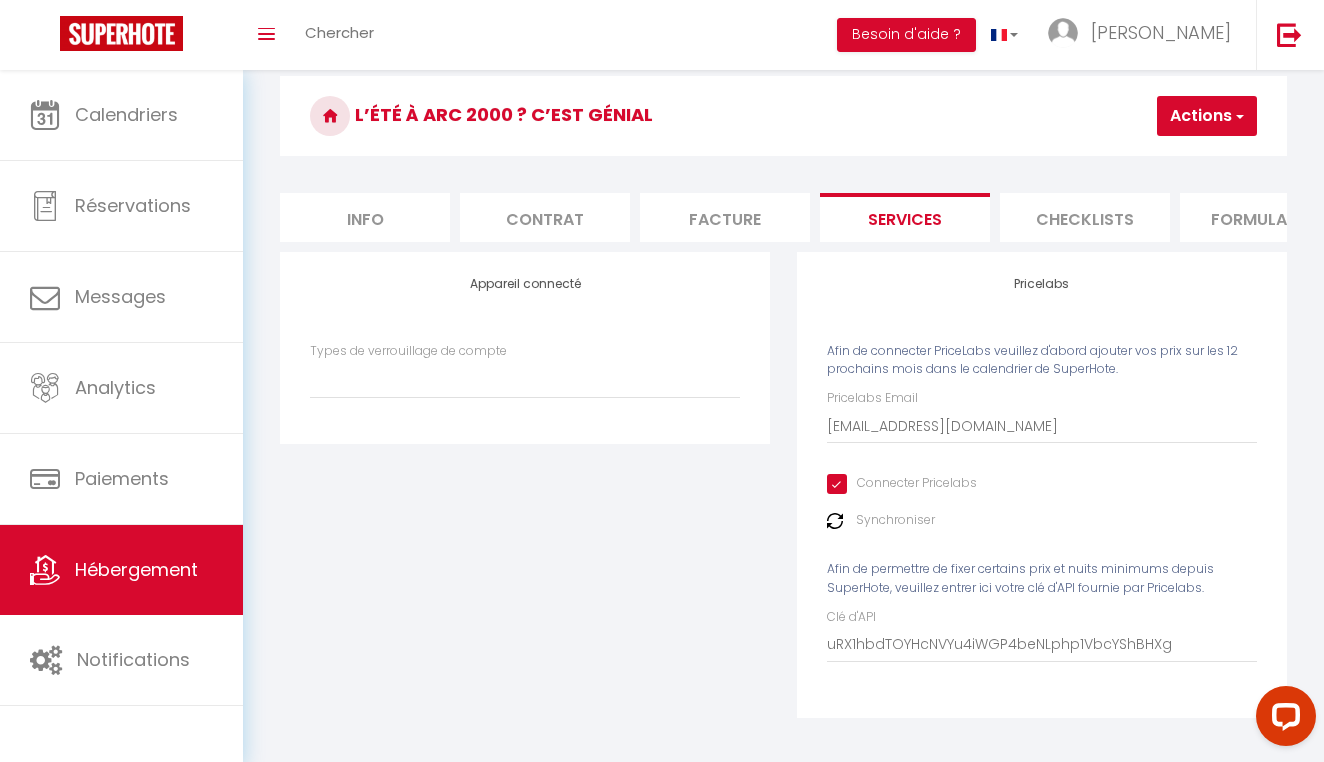 click on "Actions" at bounding box center [1207, 116] 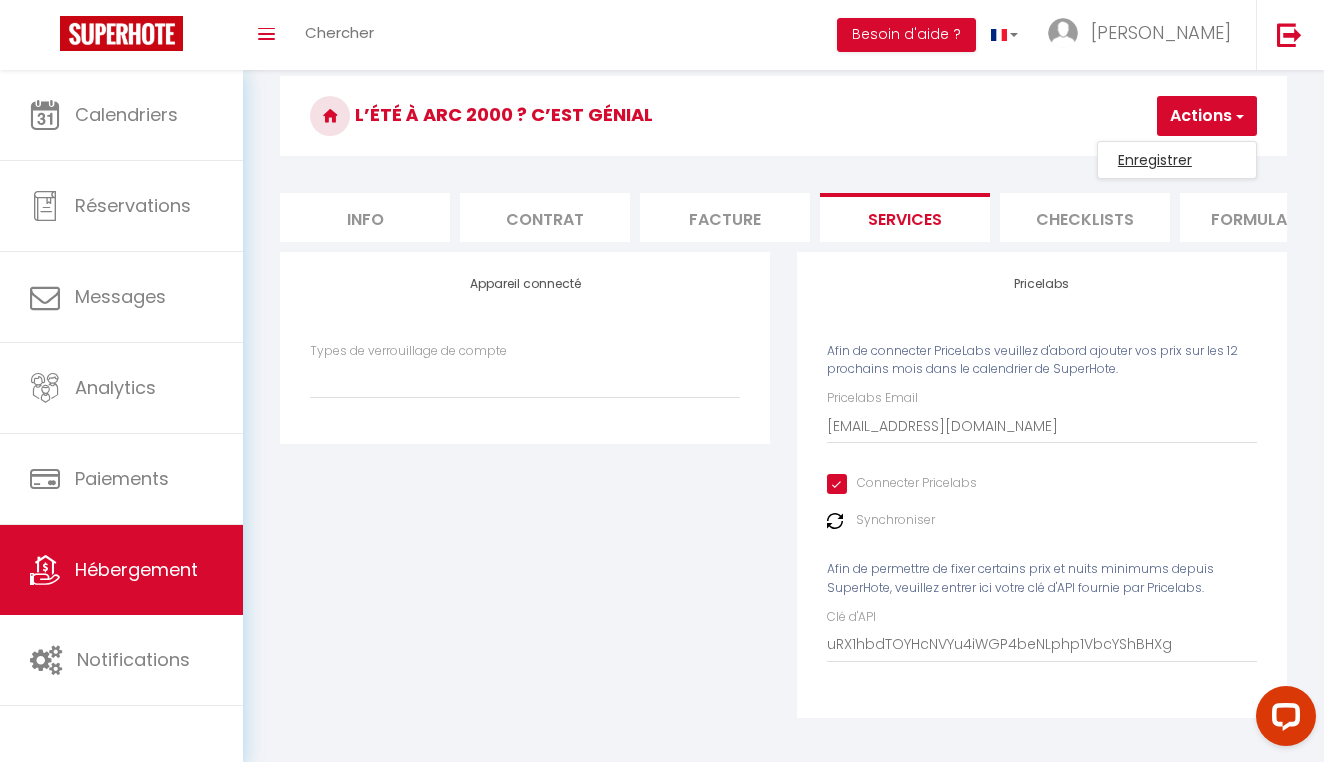 click on "Enregistrer" at bounding box center [1177, 160] 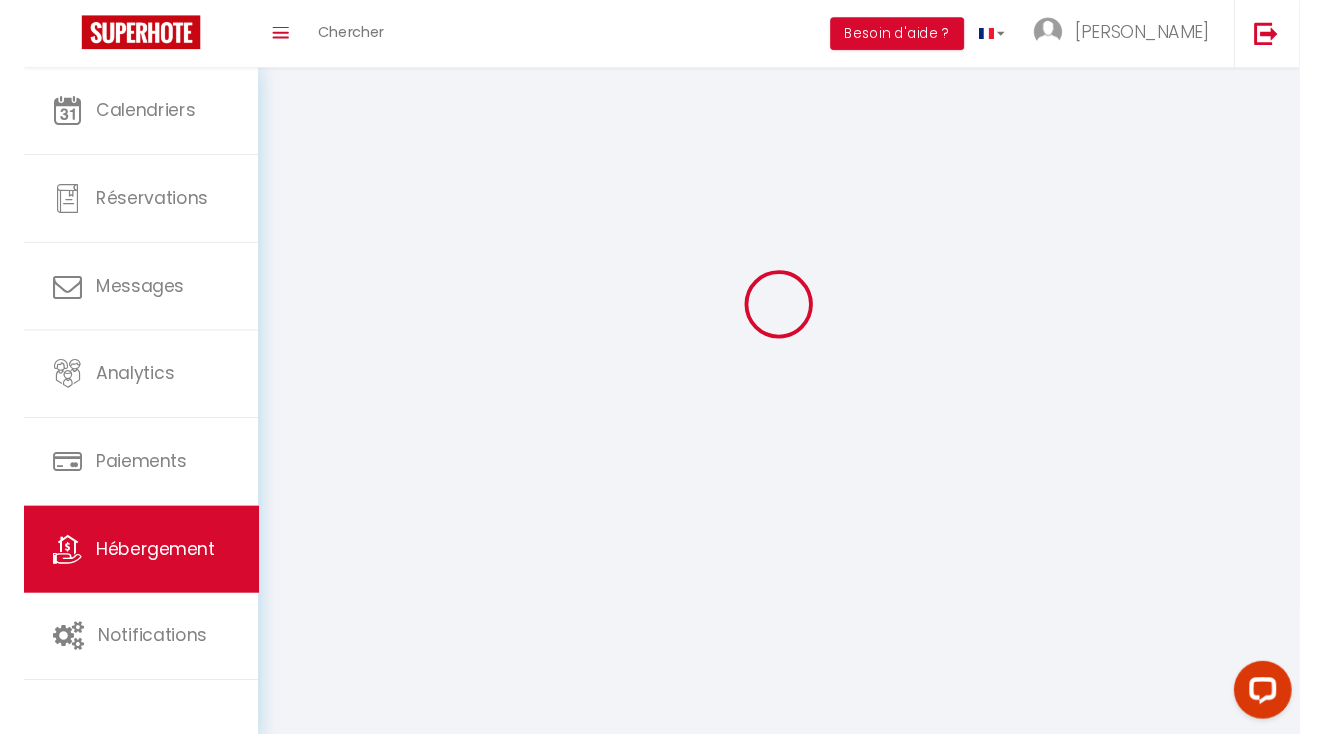 scroll, scrollTop: 70, scrollLeft: 0, axis: vertical 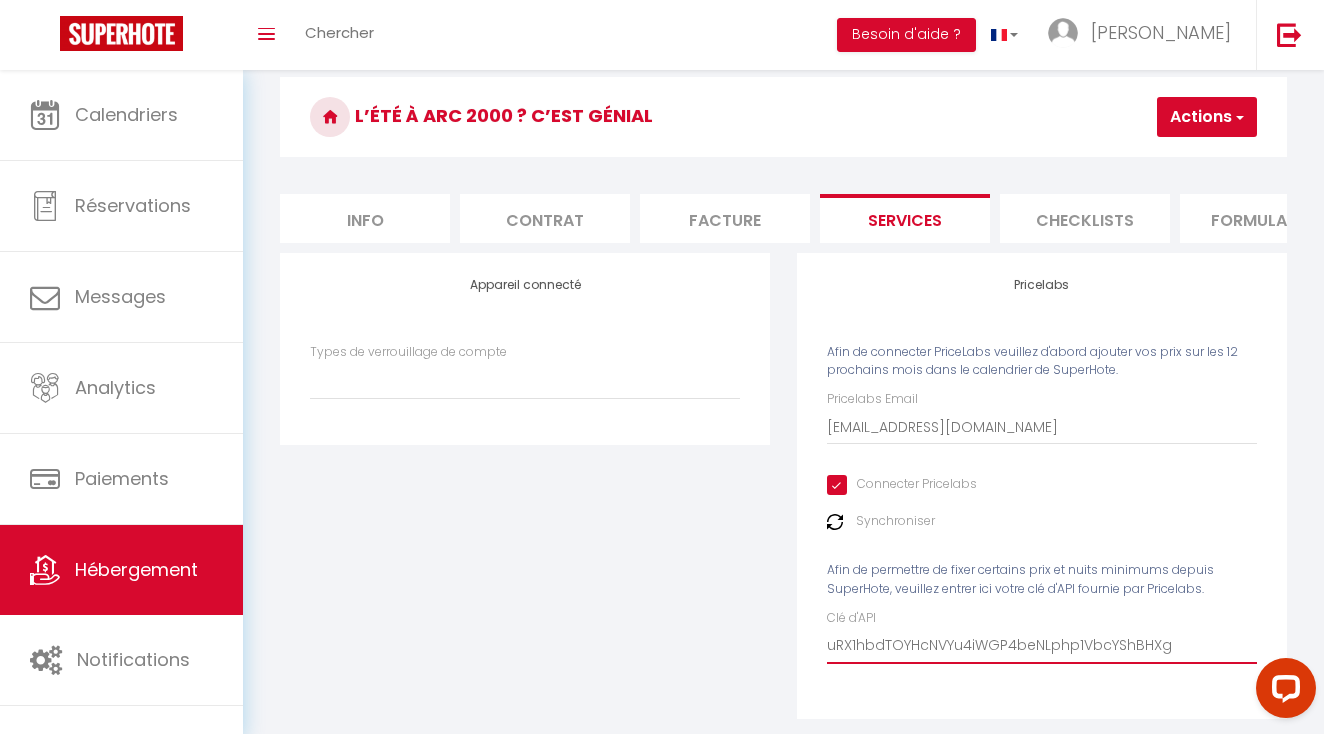 click on "uRX1hbdTOYHcNVYu4iWGP4beNLphp1VbcYShBHXg" at bounding box center (1042, 646) 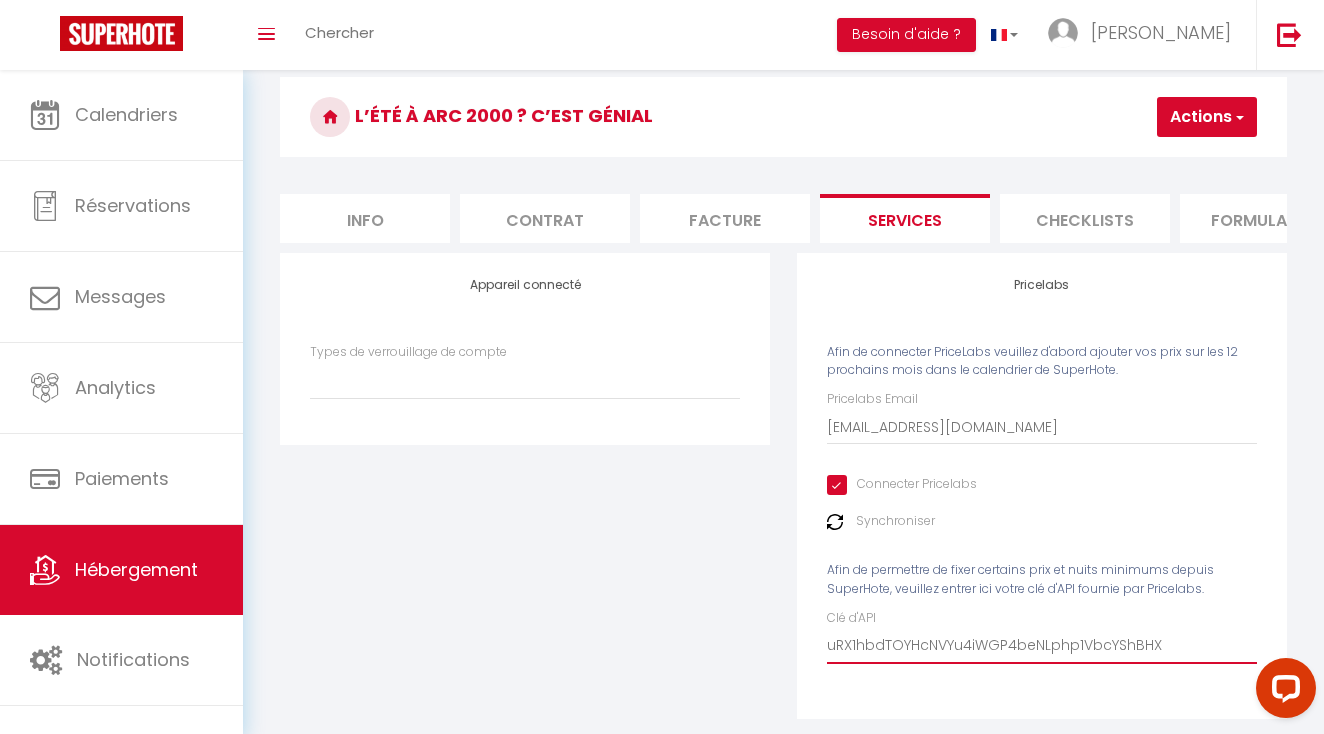 select 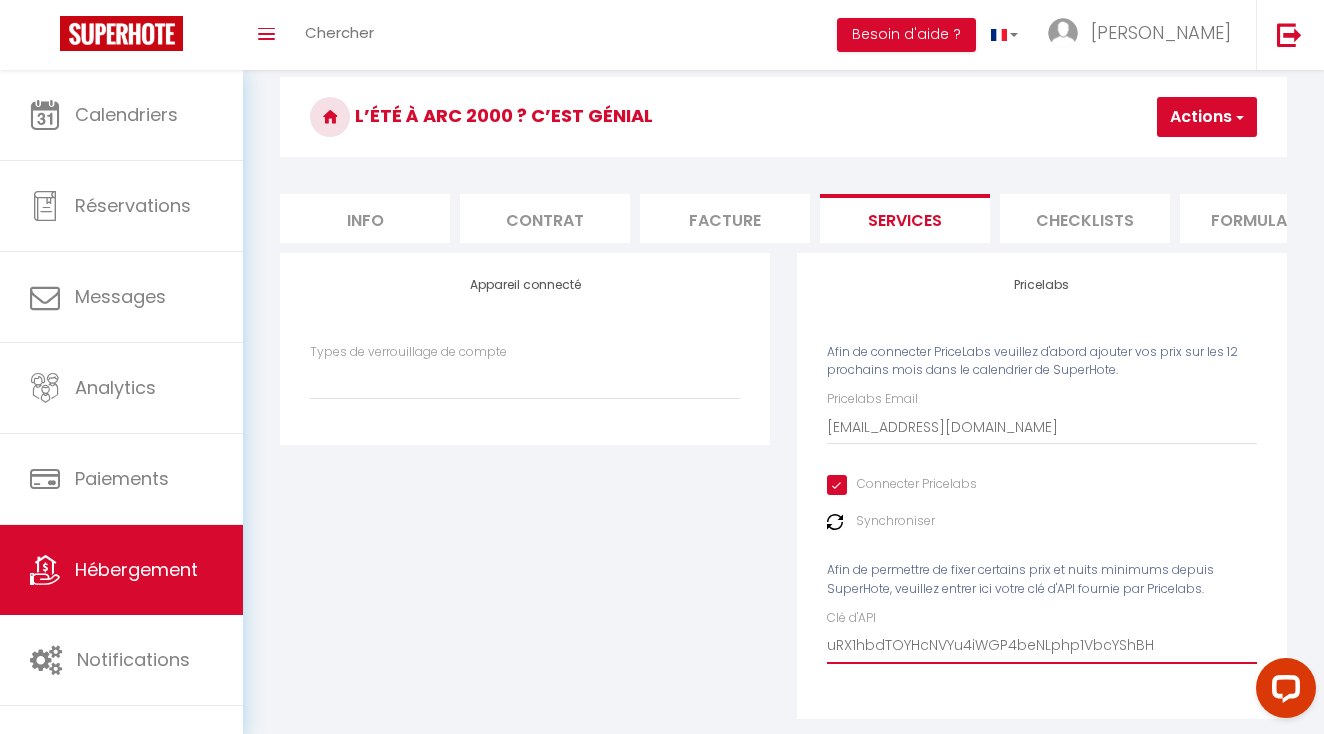 select 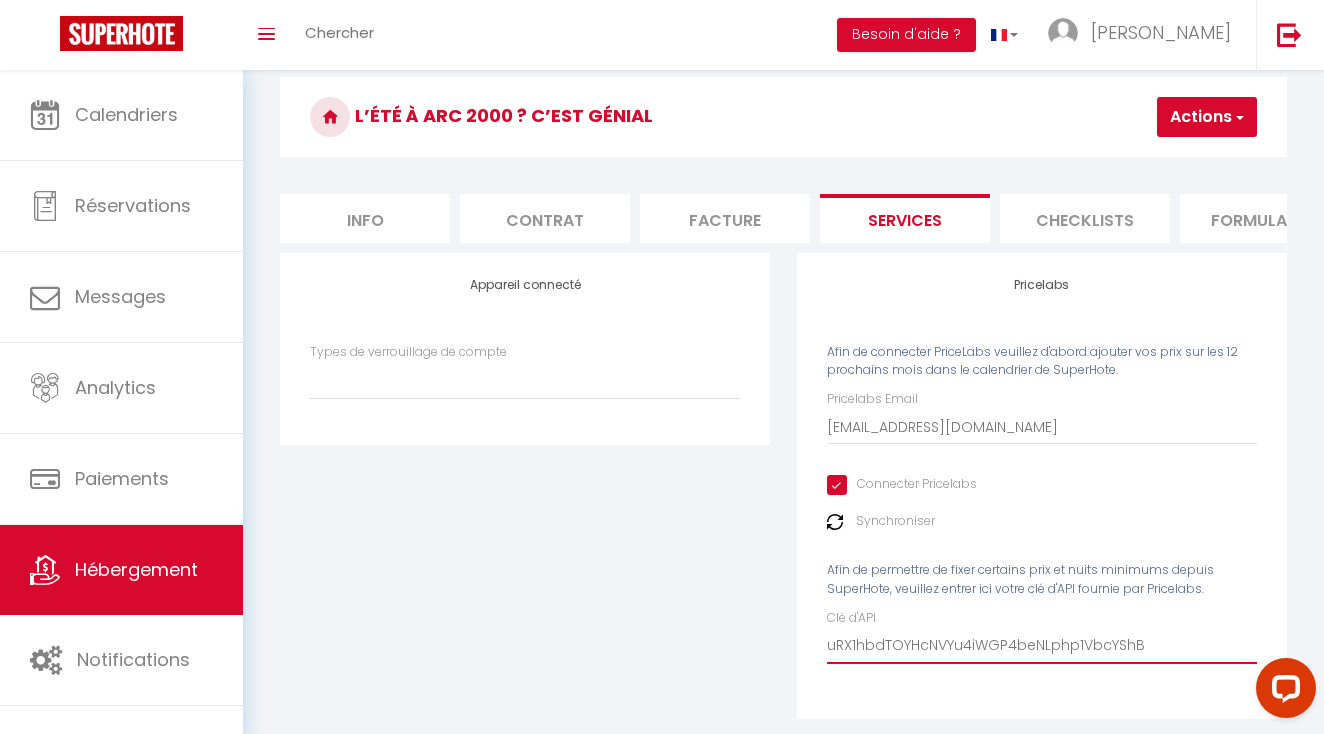 select 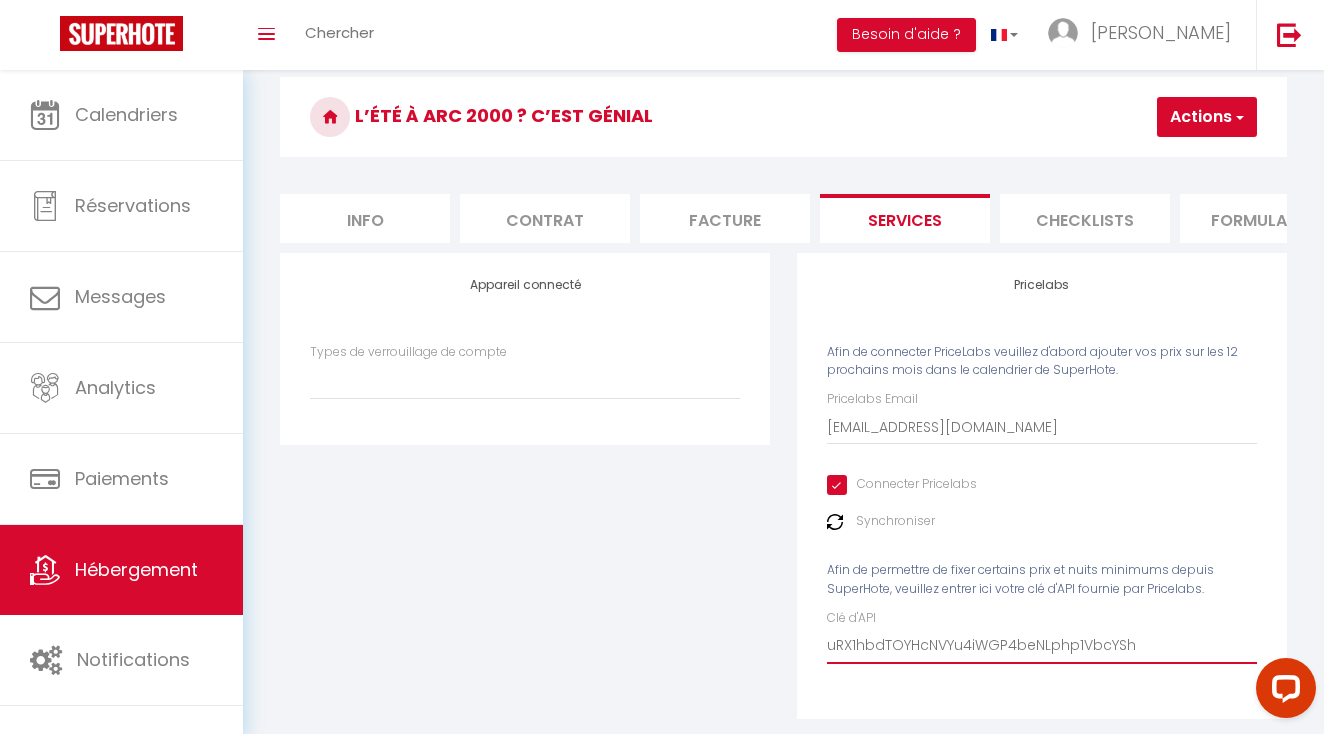 select 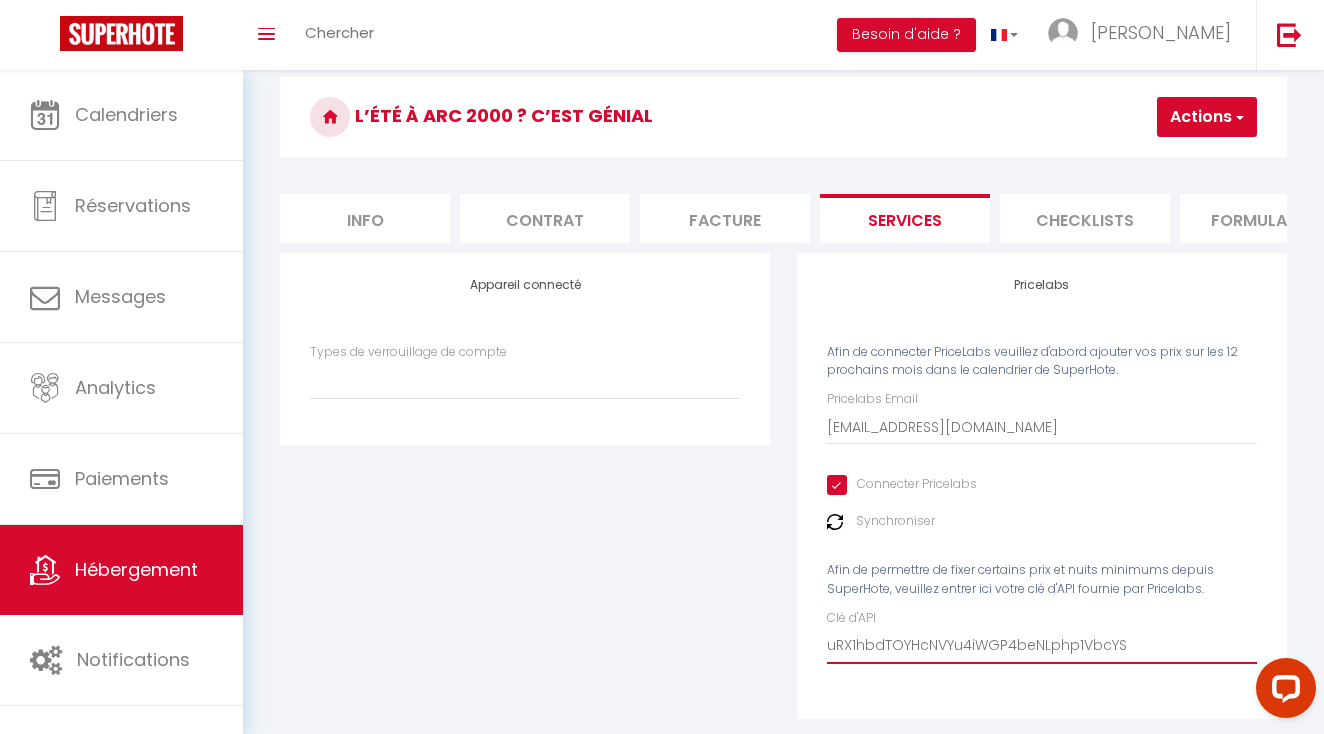 select 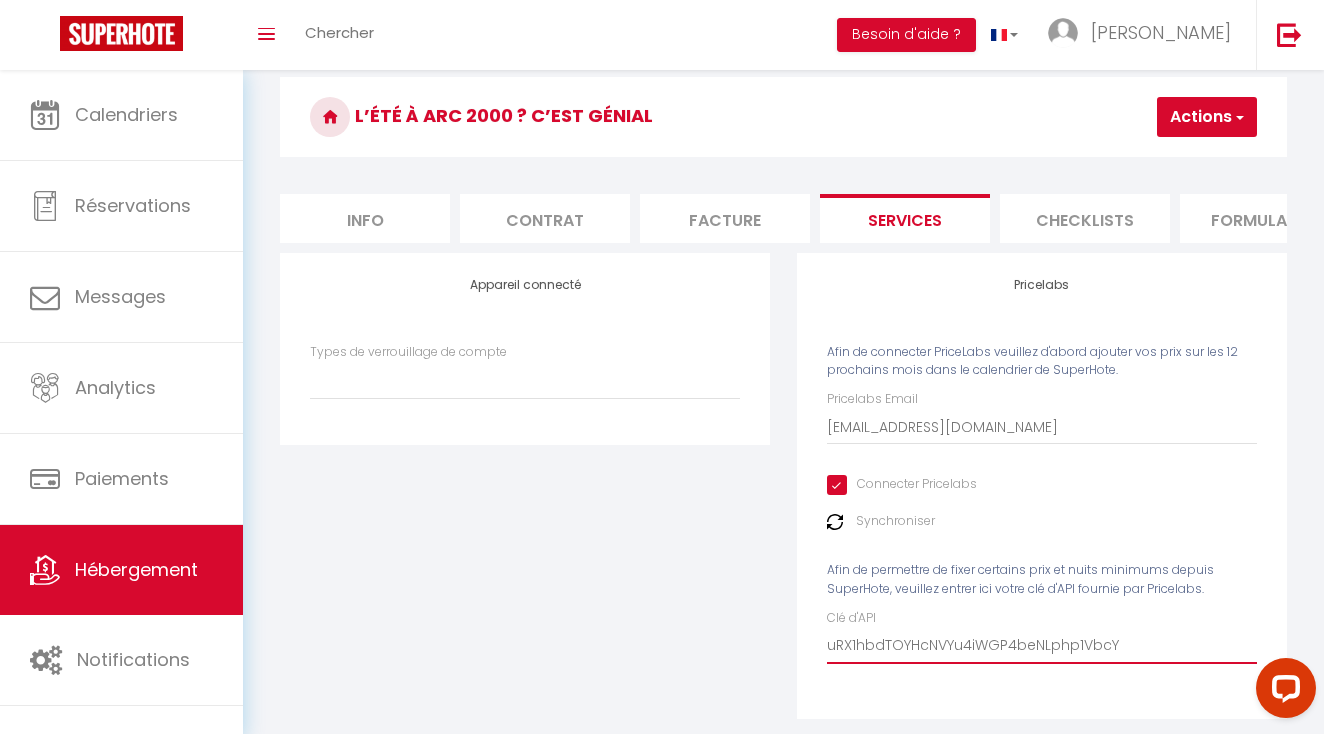 select 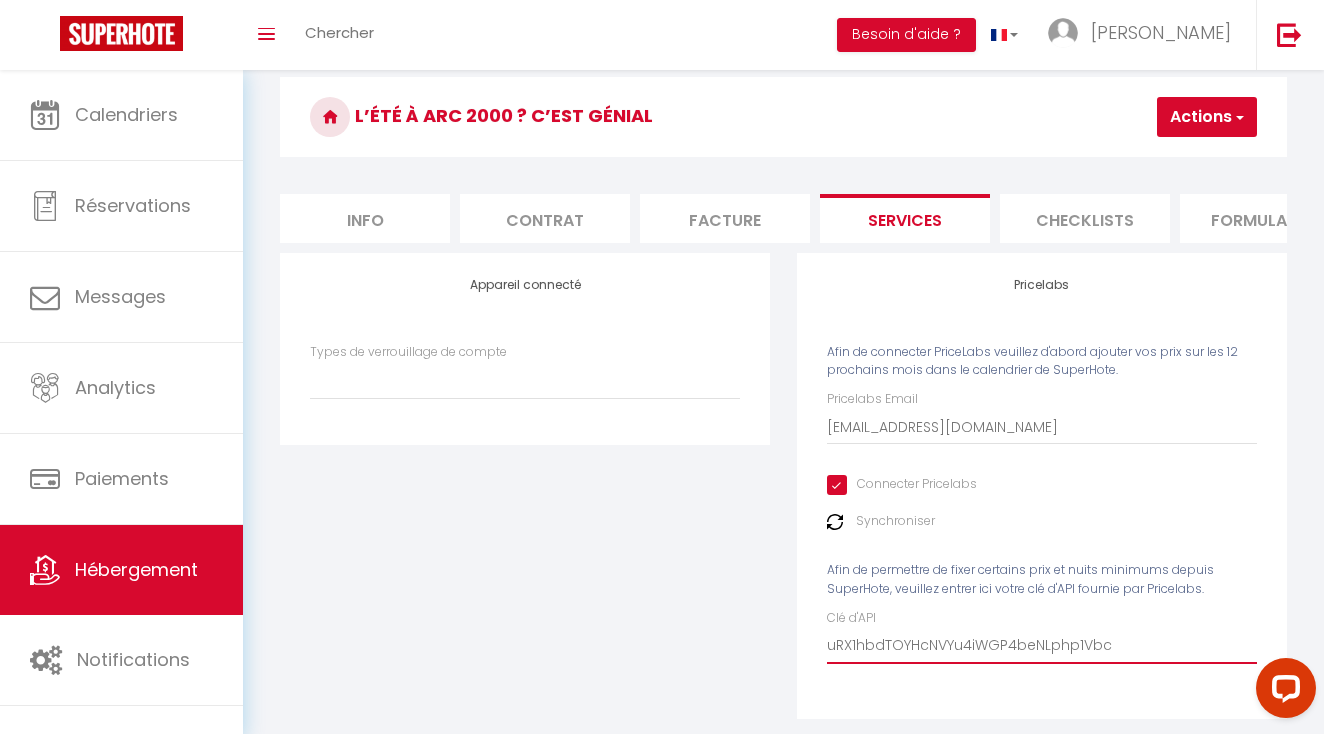 type on "uRX1hbdTOYHcNVYu4iWGP4beNLphp1Vb" 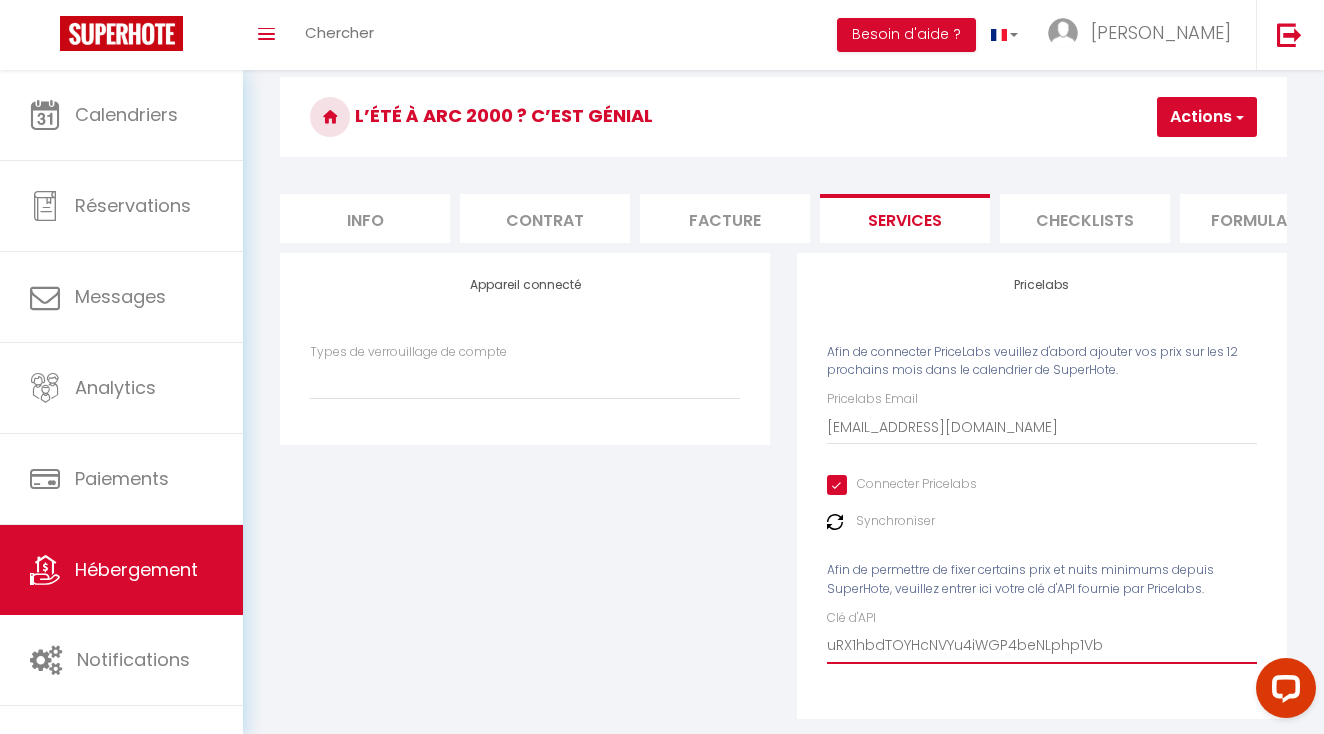 select 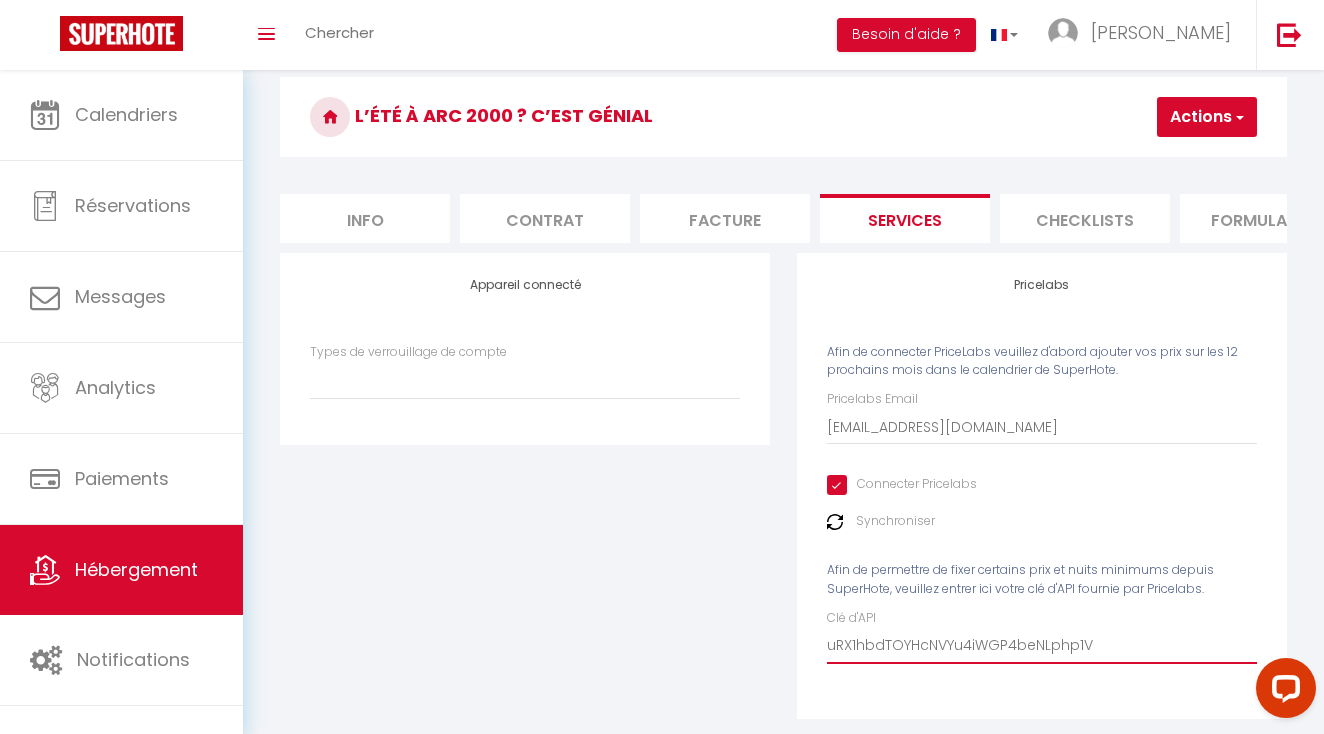 select 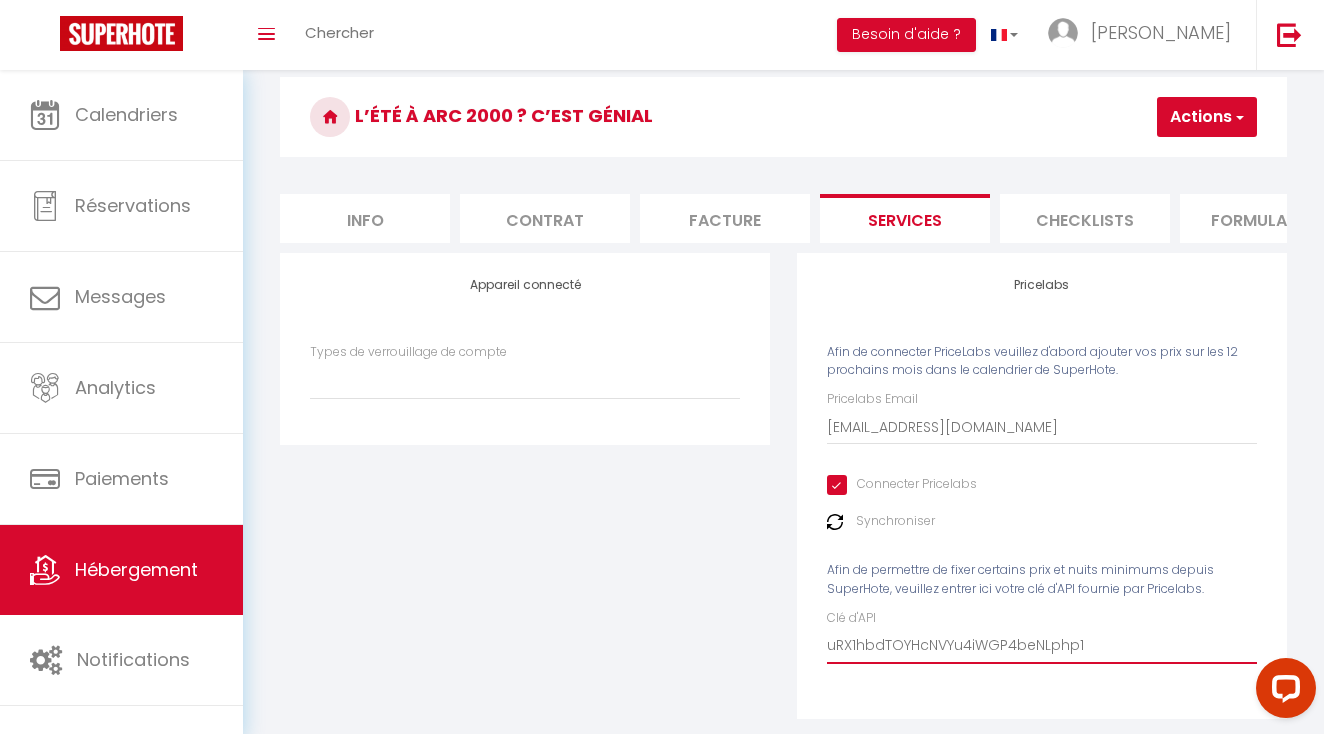 select 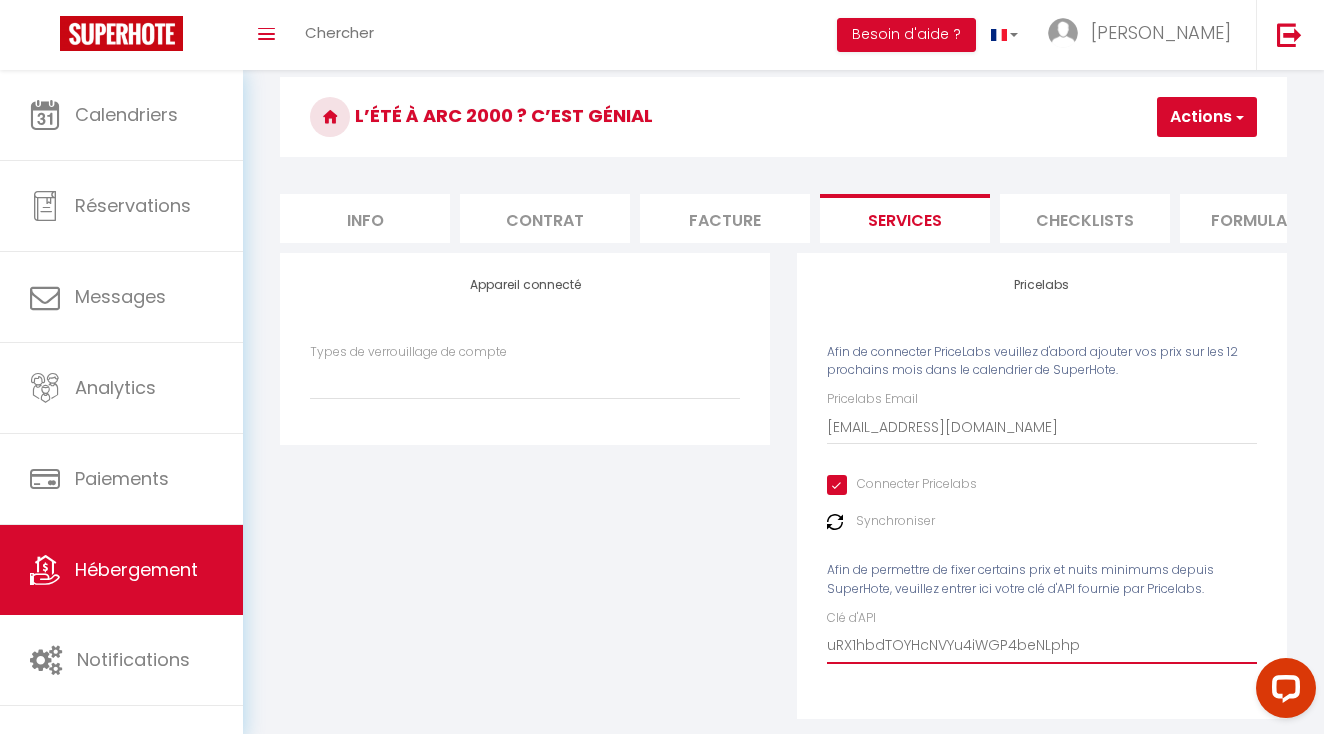 select 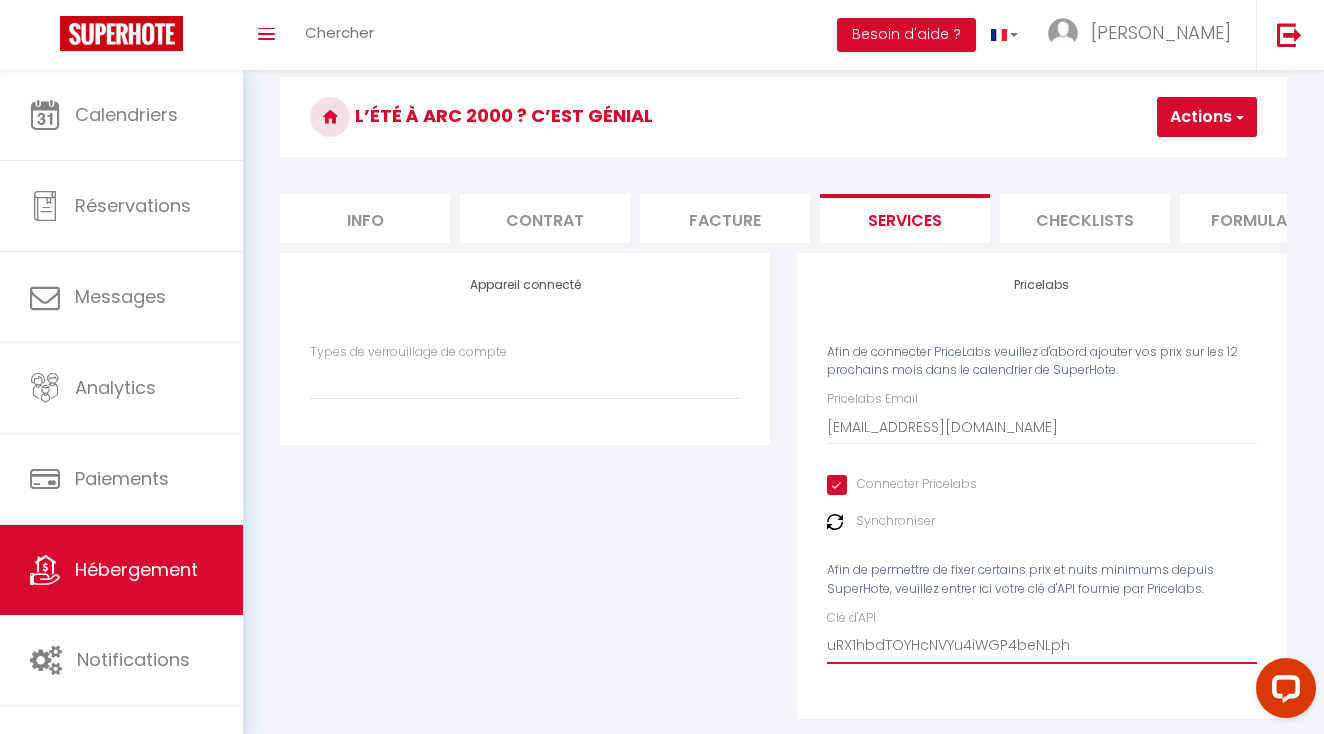 select 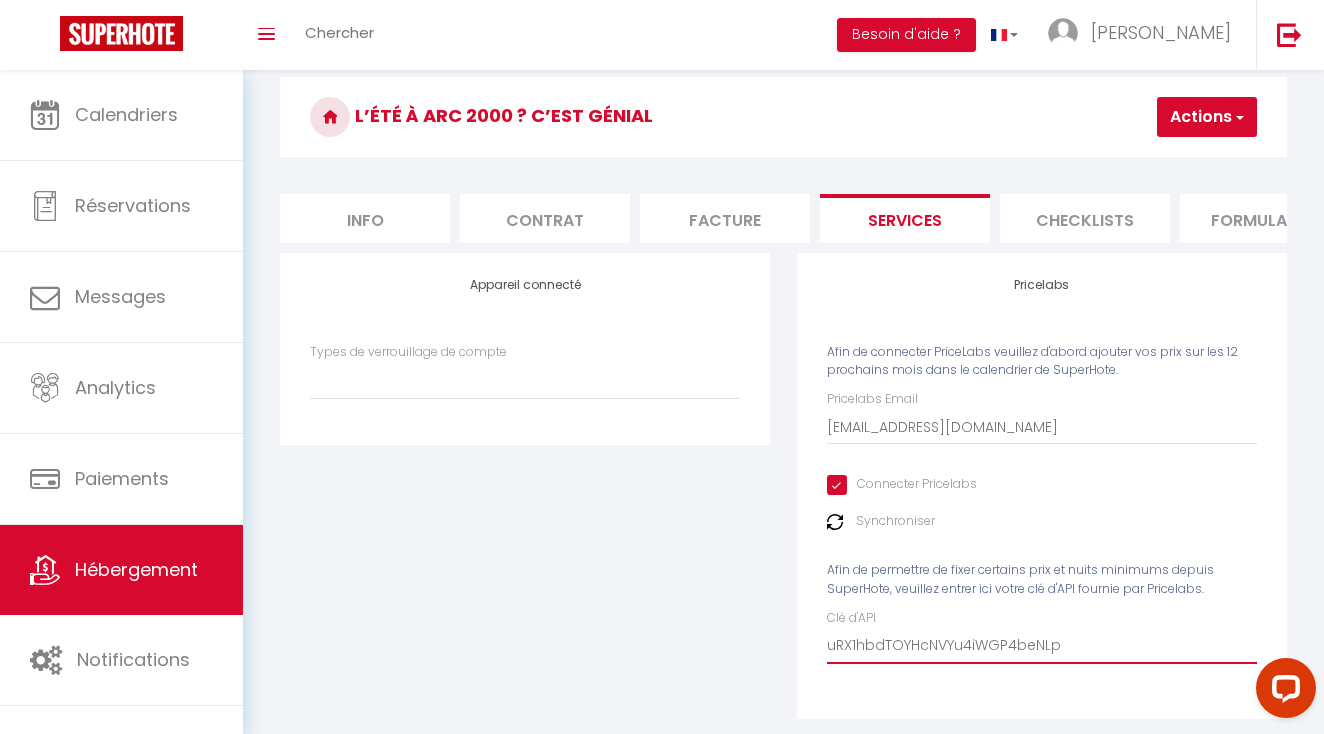 type on "uRX1hbdTOYHcNVYu4iWGP4beNL" 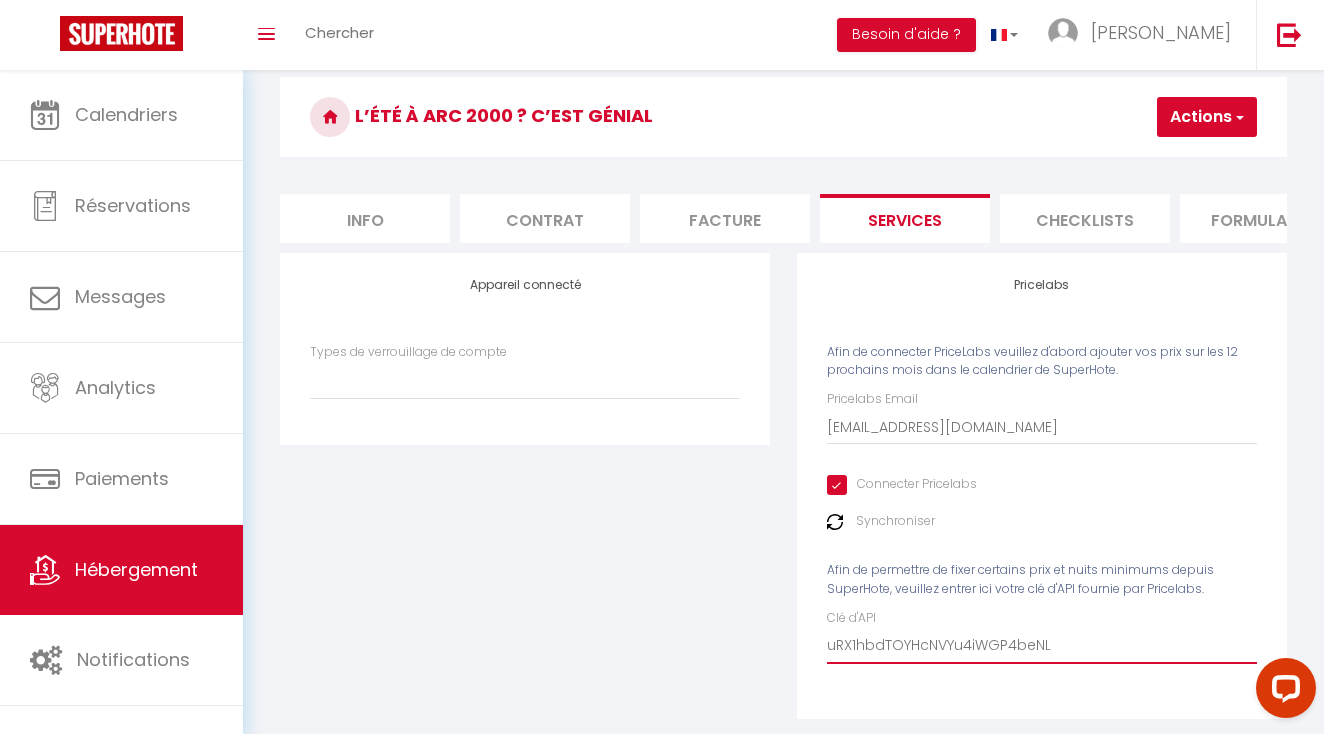 select 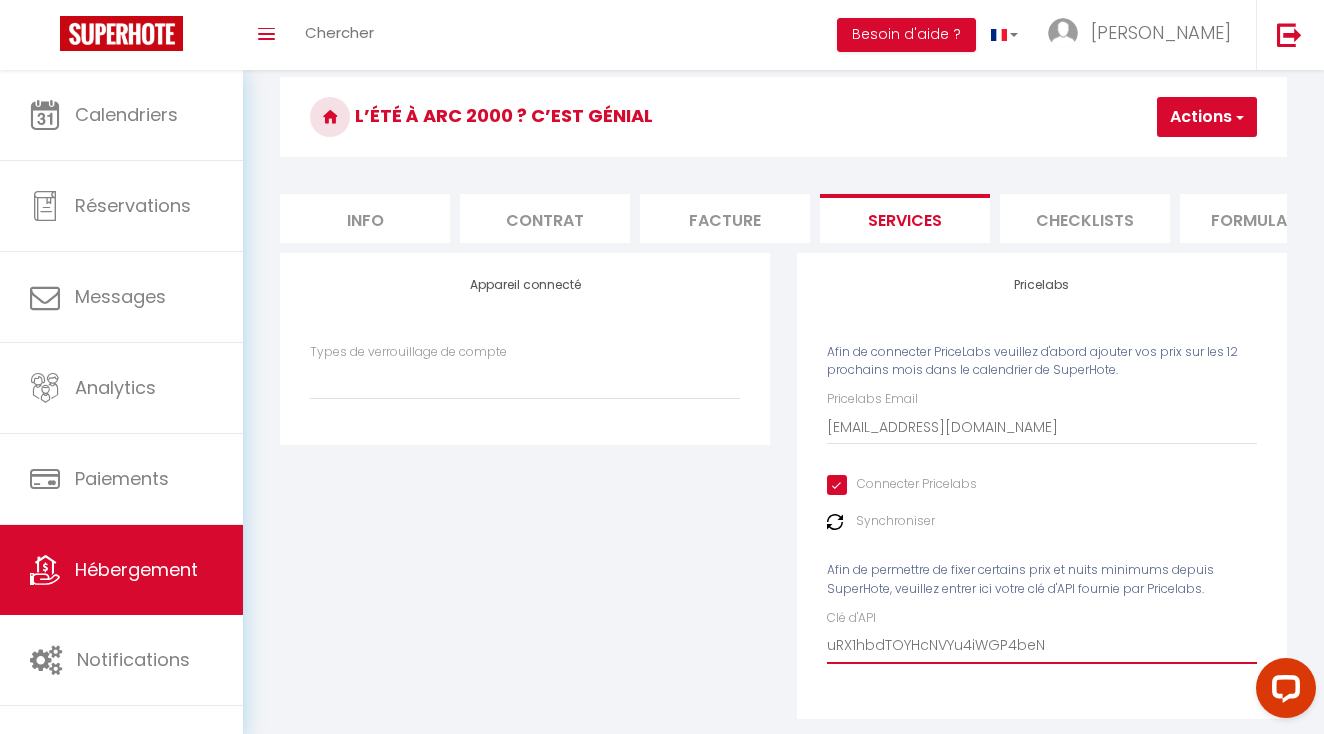 select 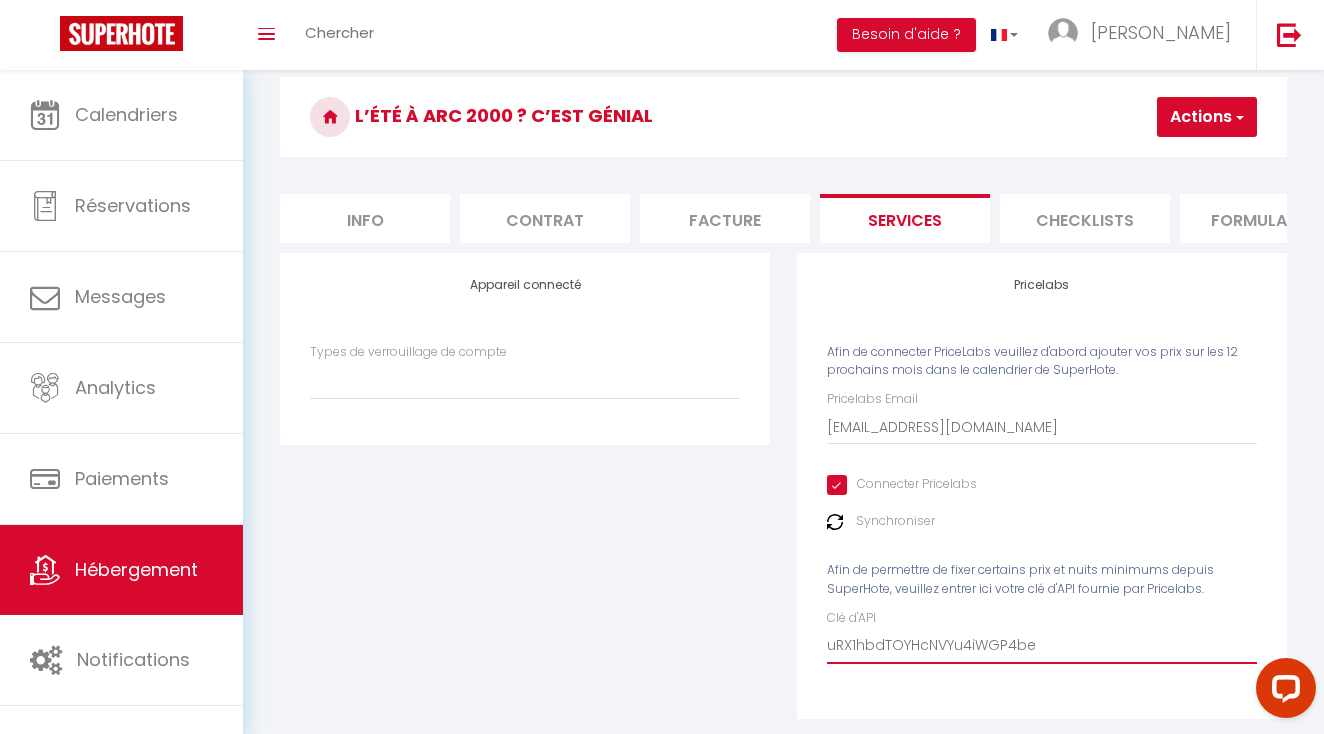 select 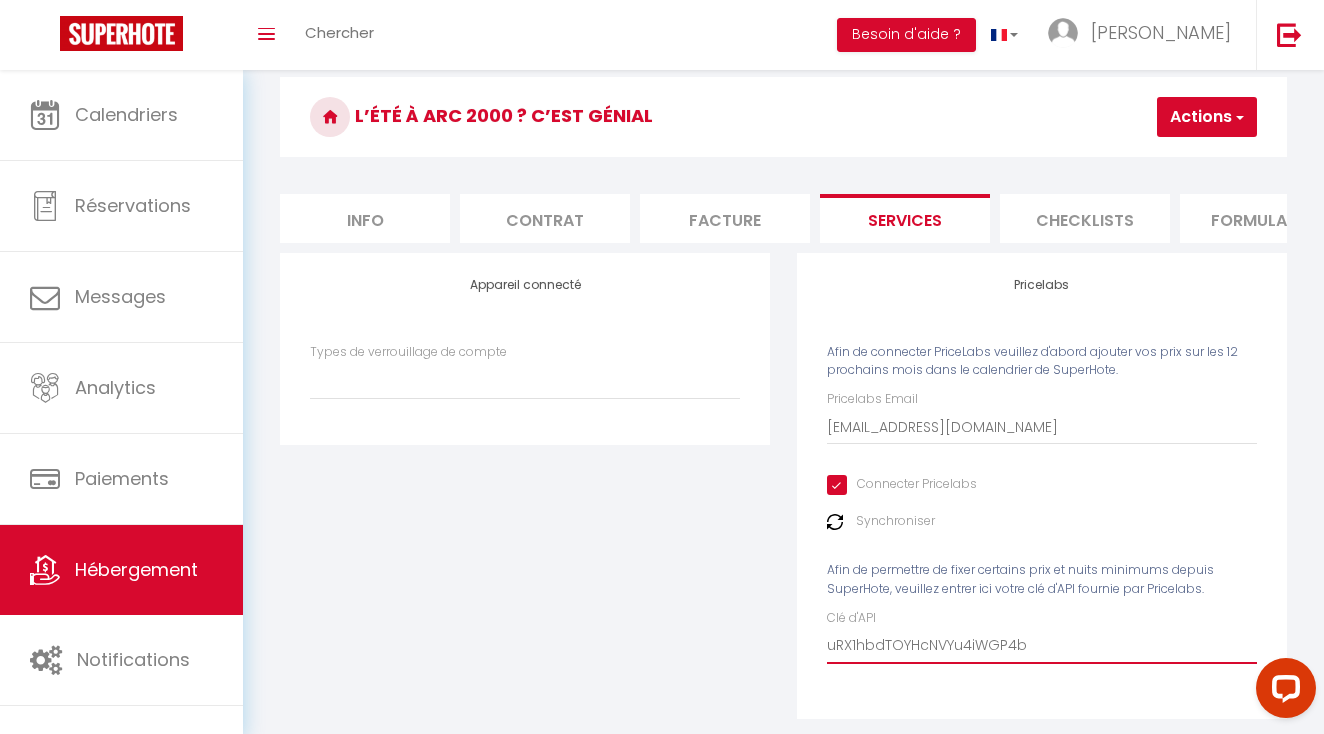 select 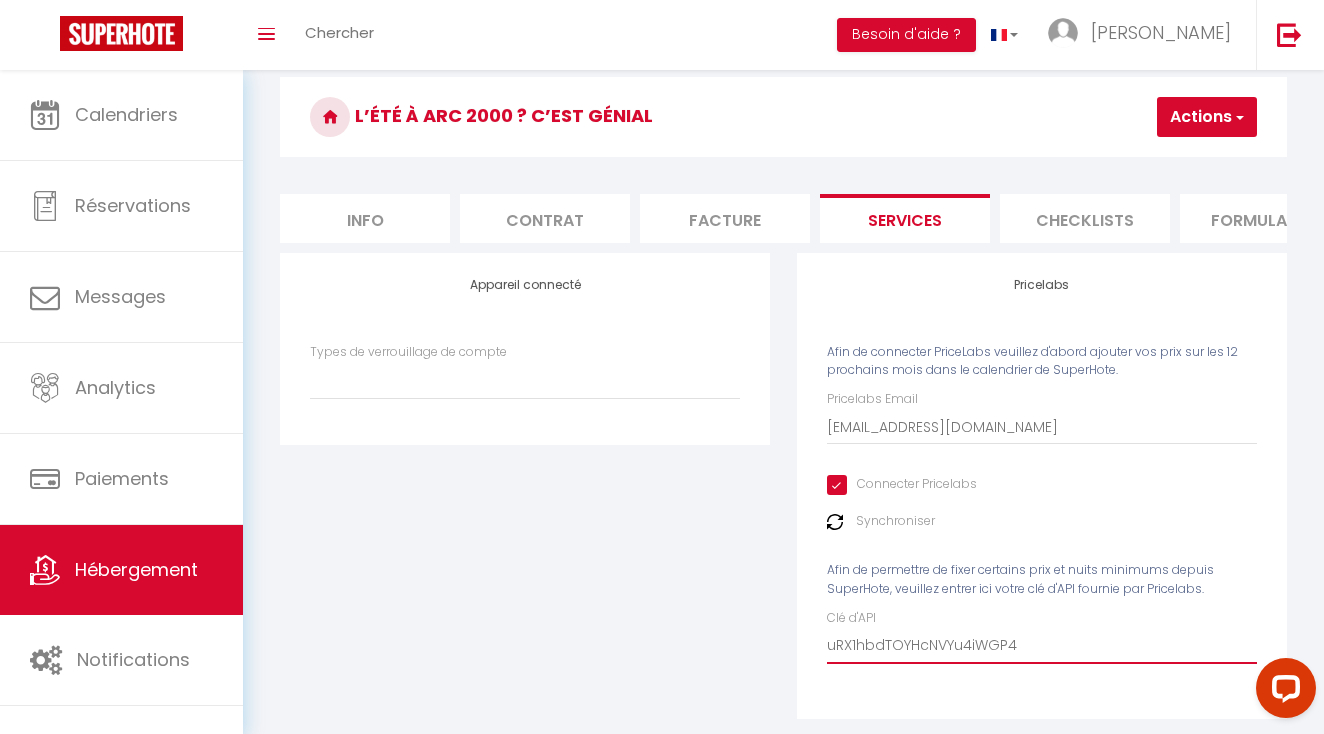 select 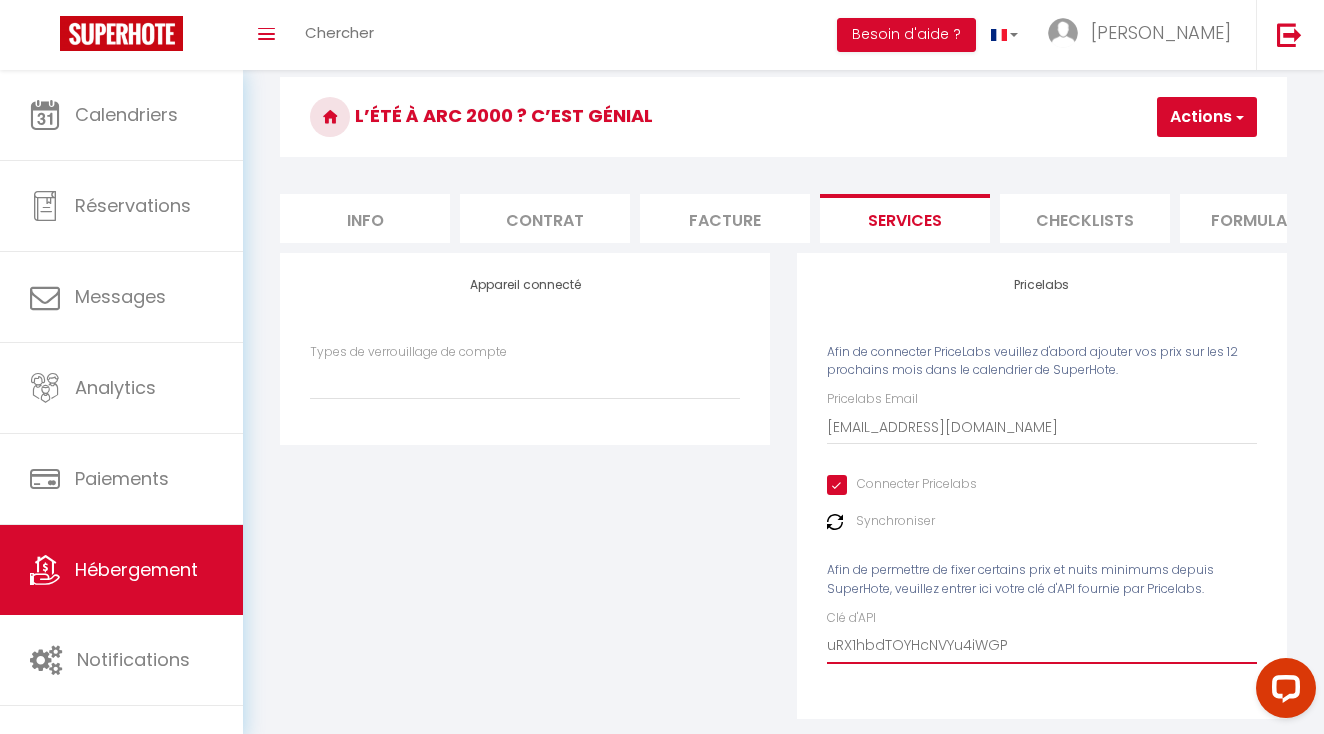 type on "uRX1hbdTOYHcNVYu4iWG" 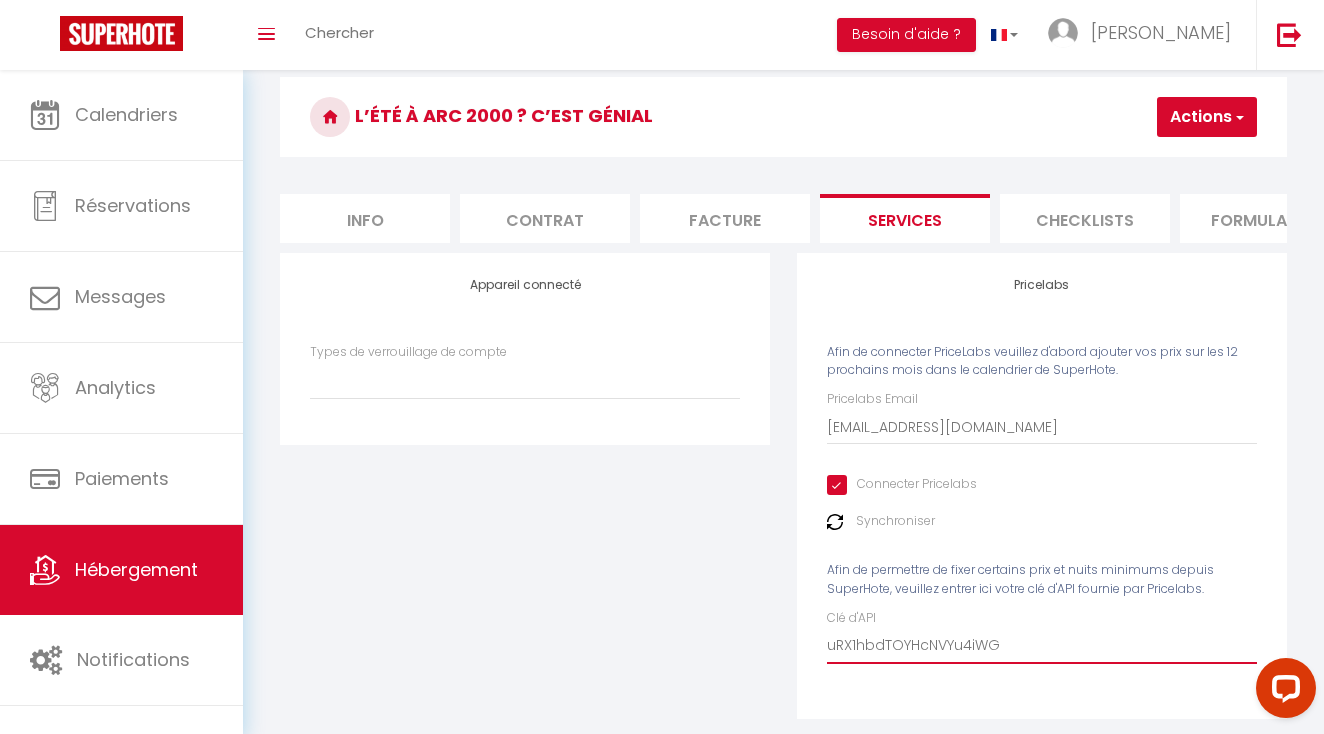 select 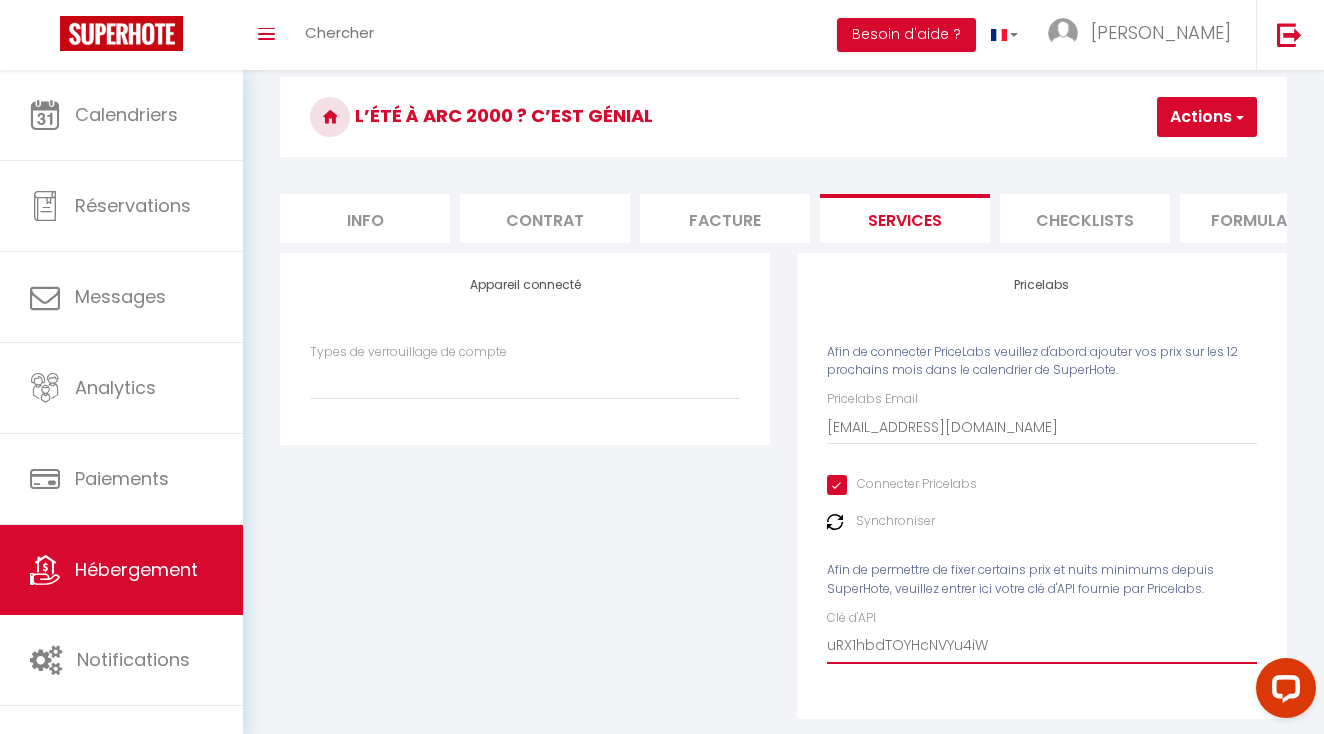 select 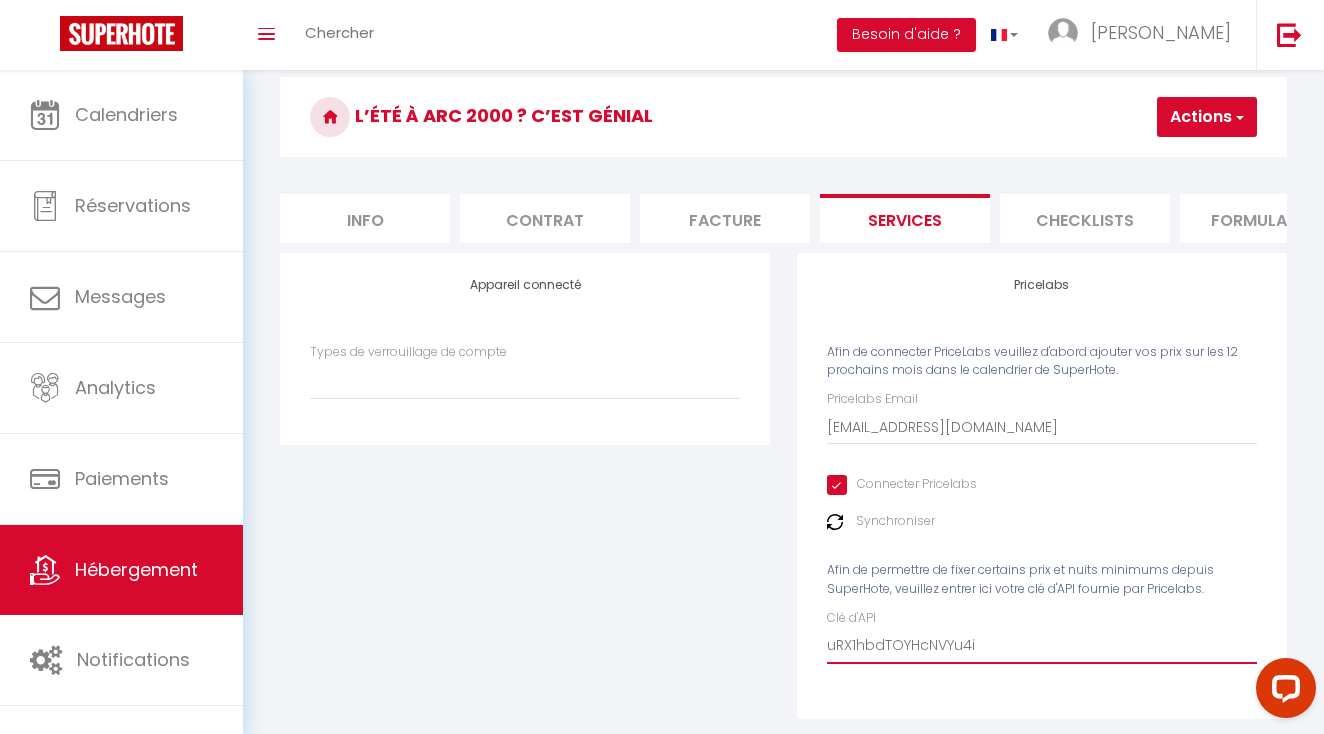 select 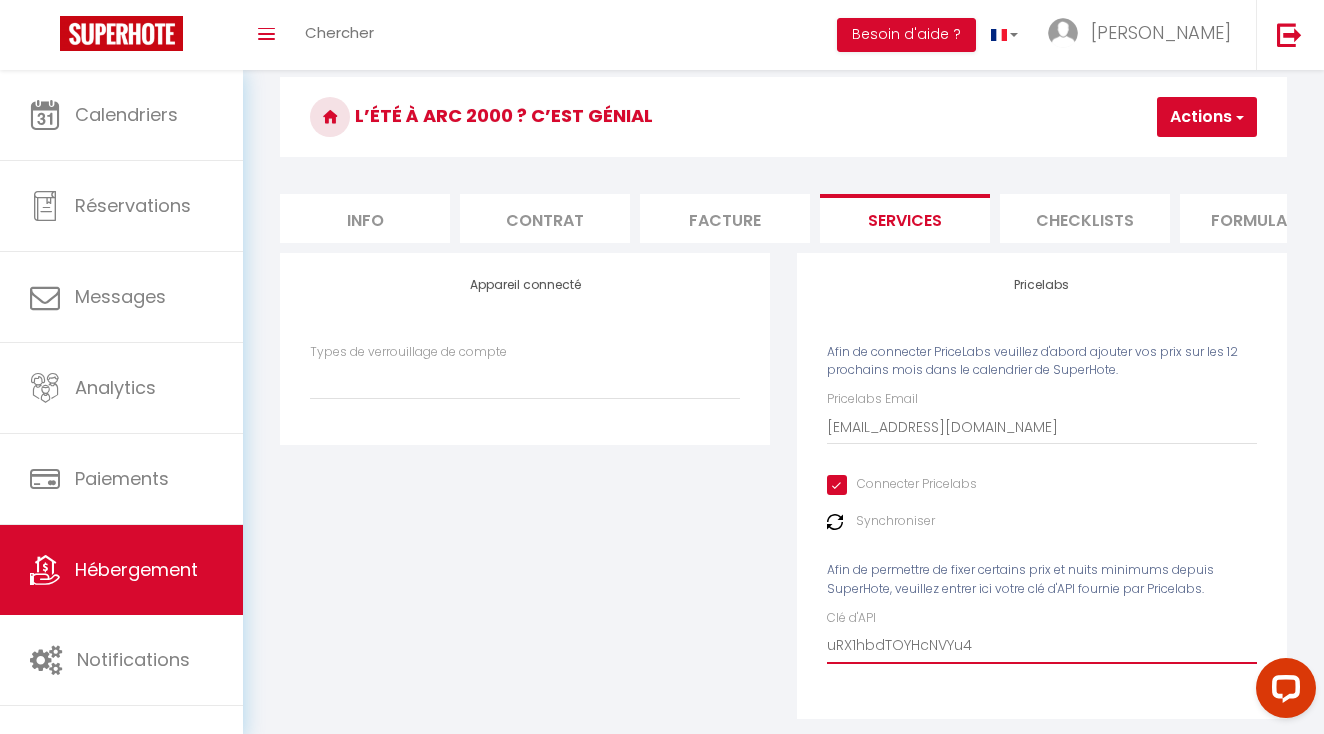 select 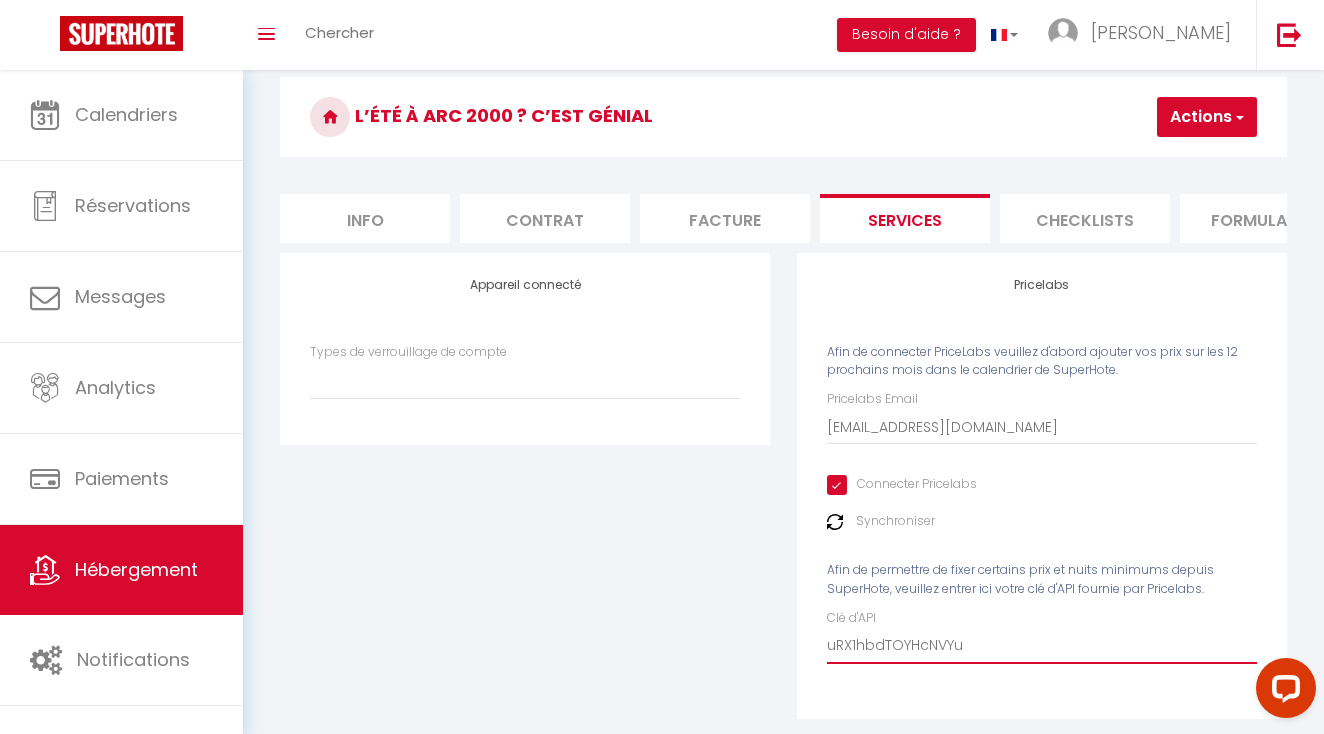 select 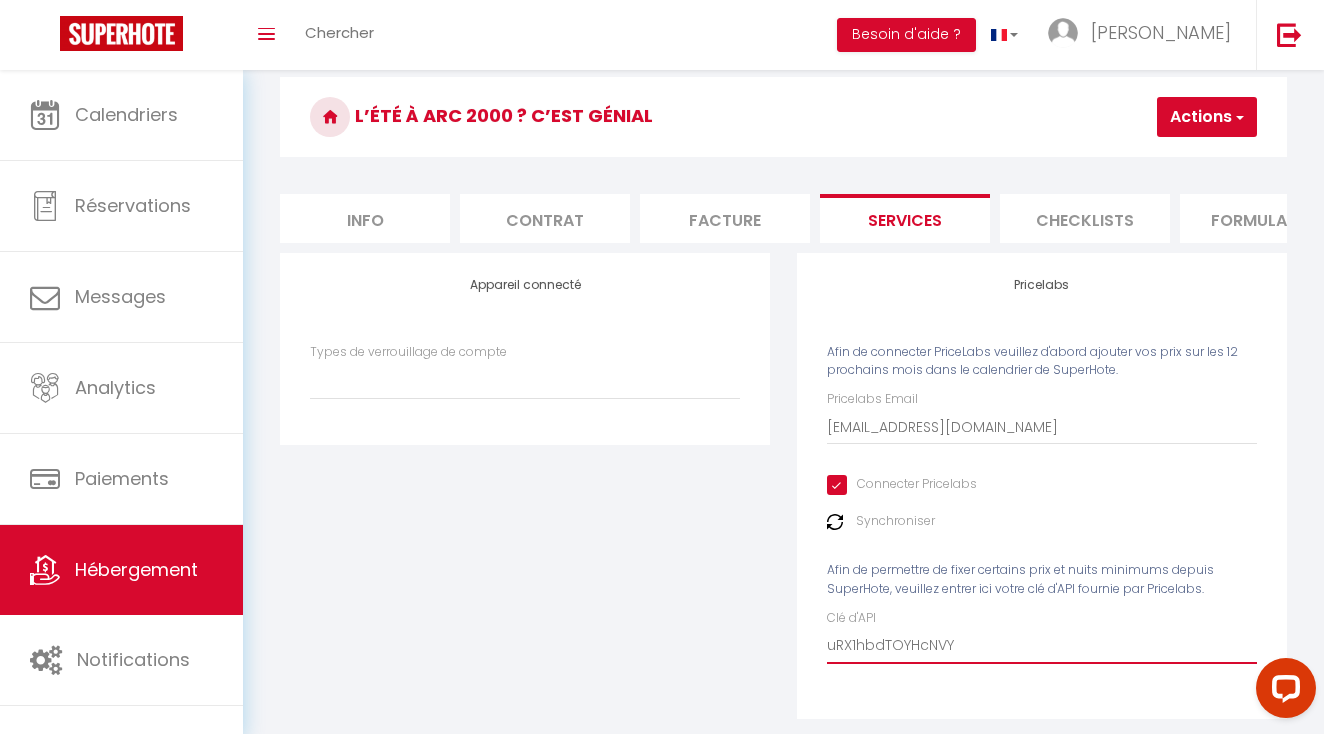 select 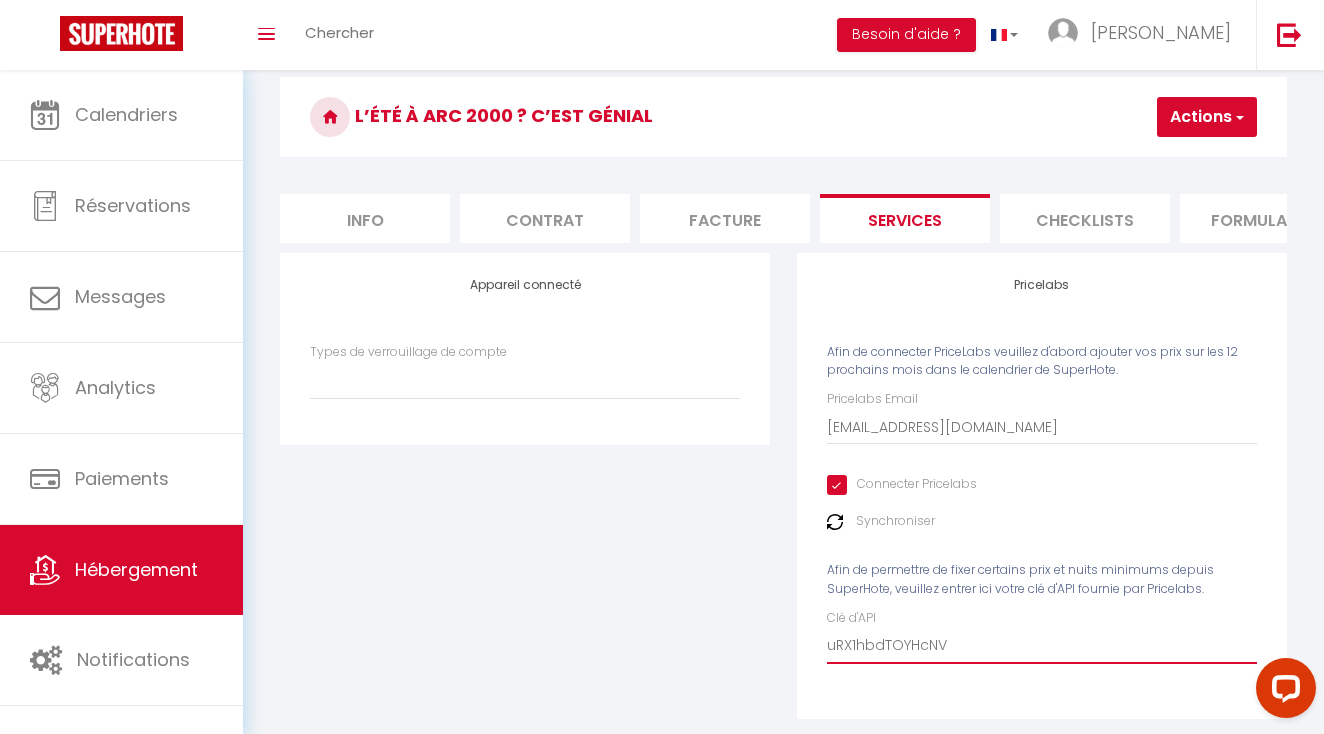 select 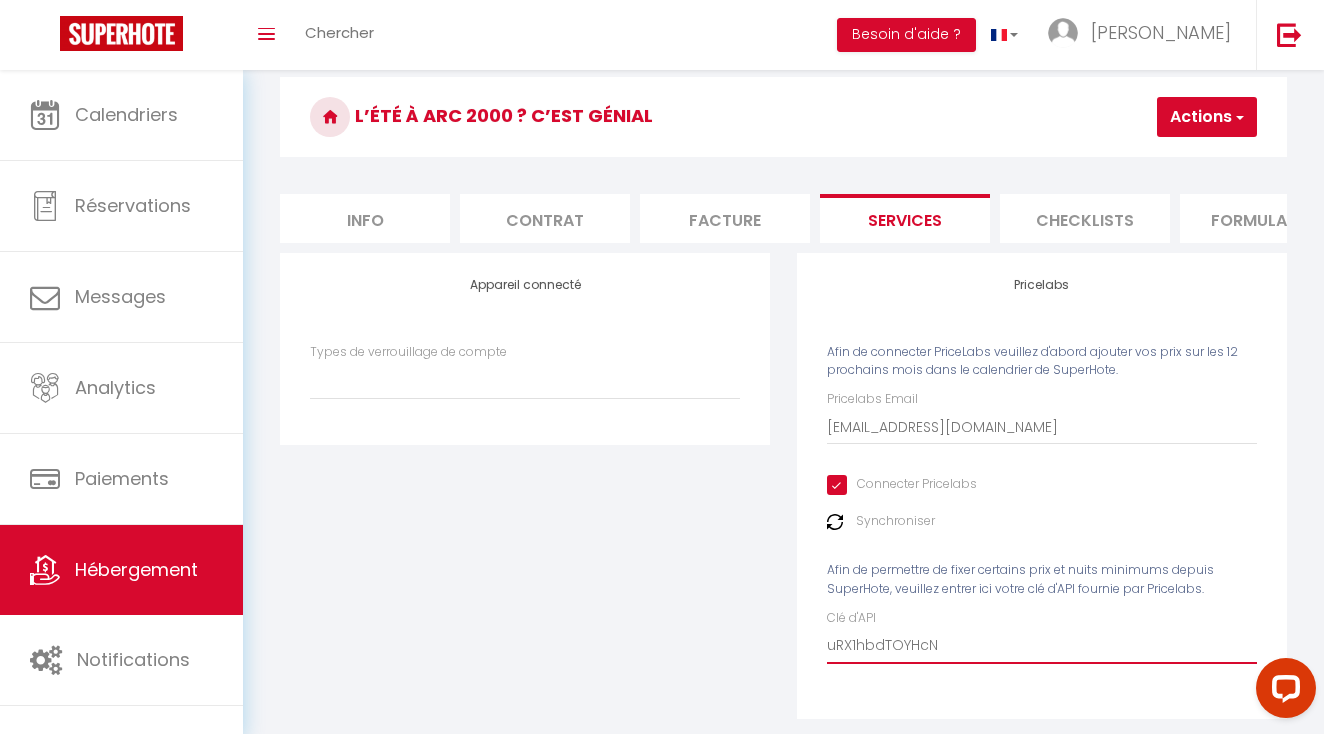 select 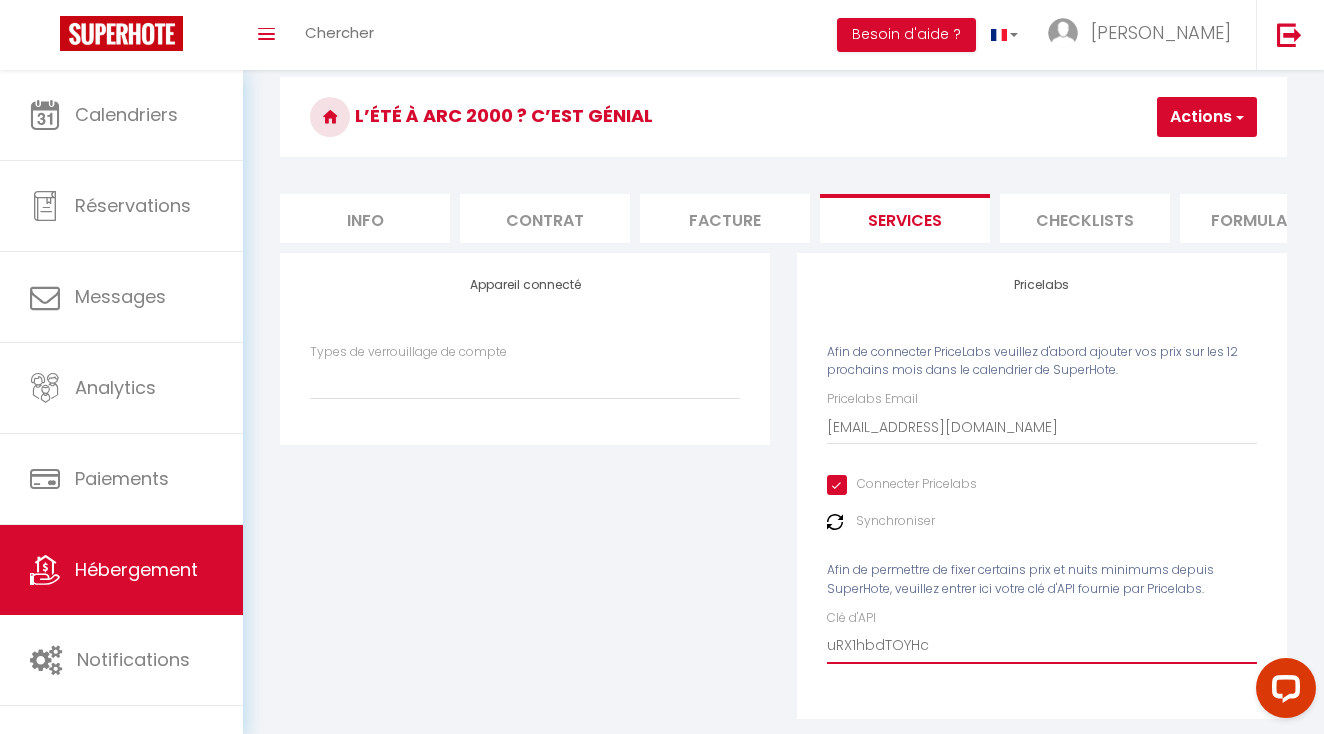 select 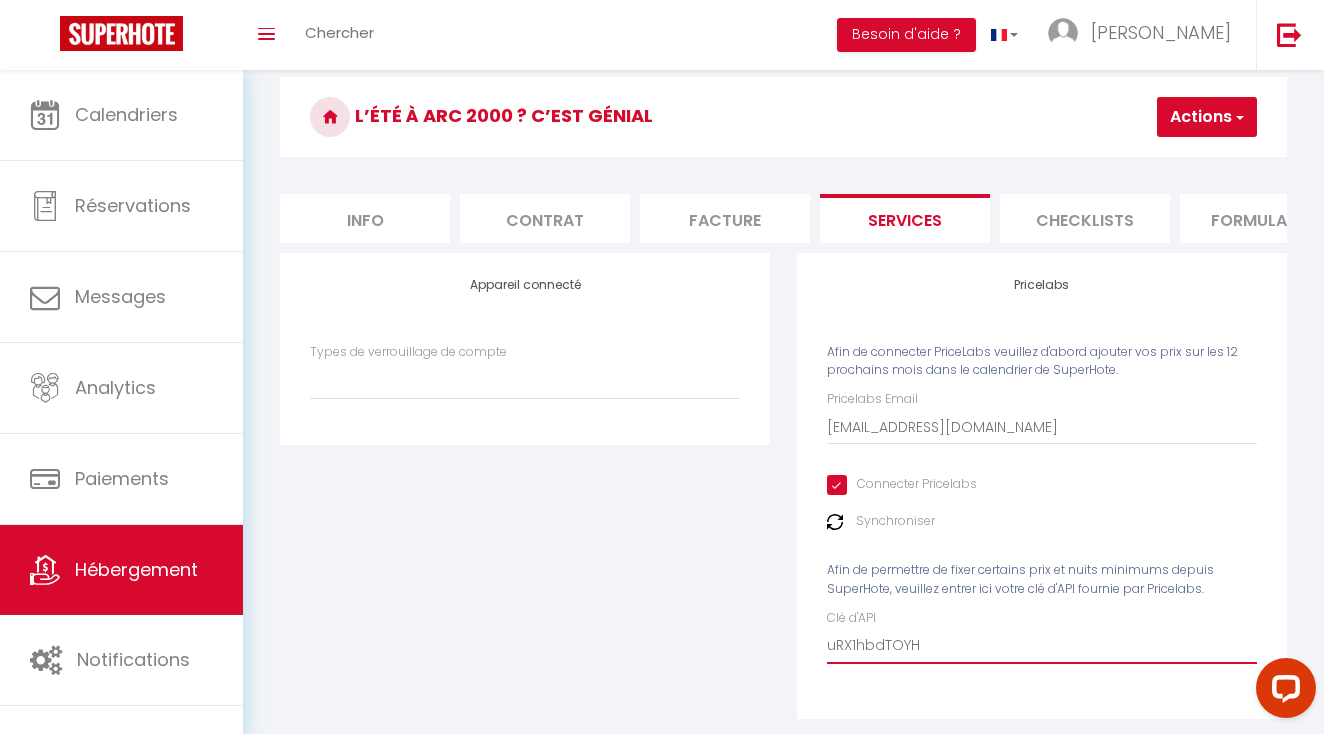 select 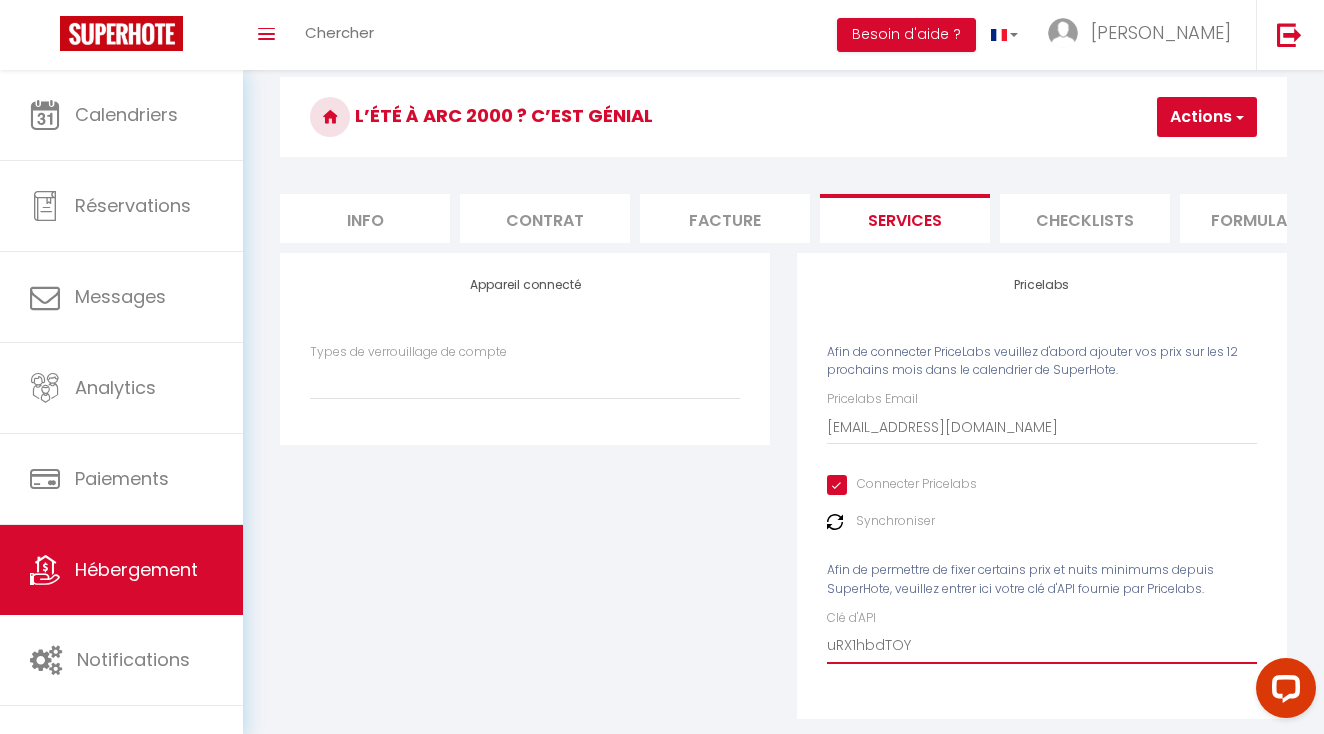 select 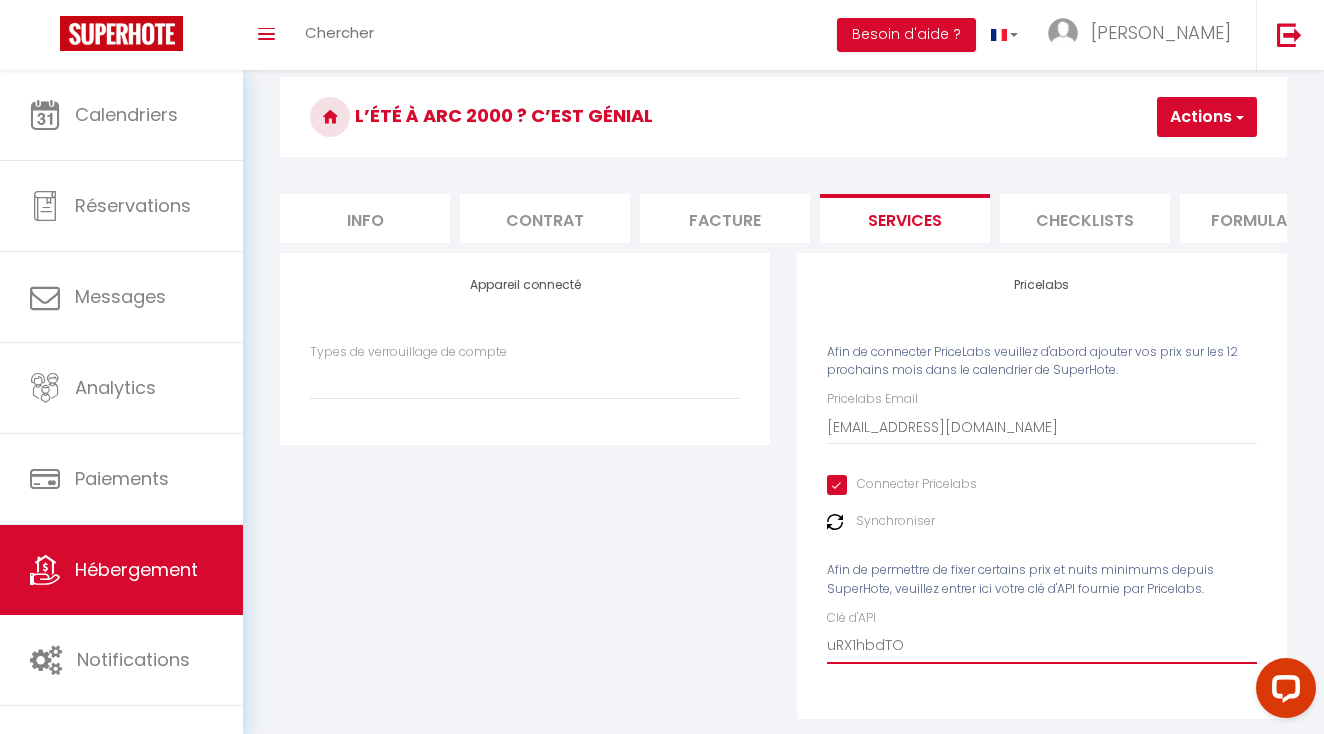 select 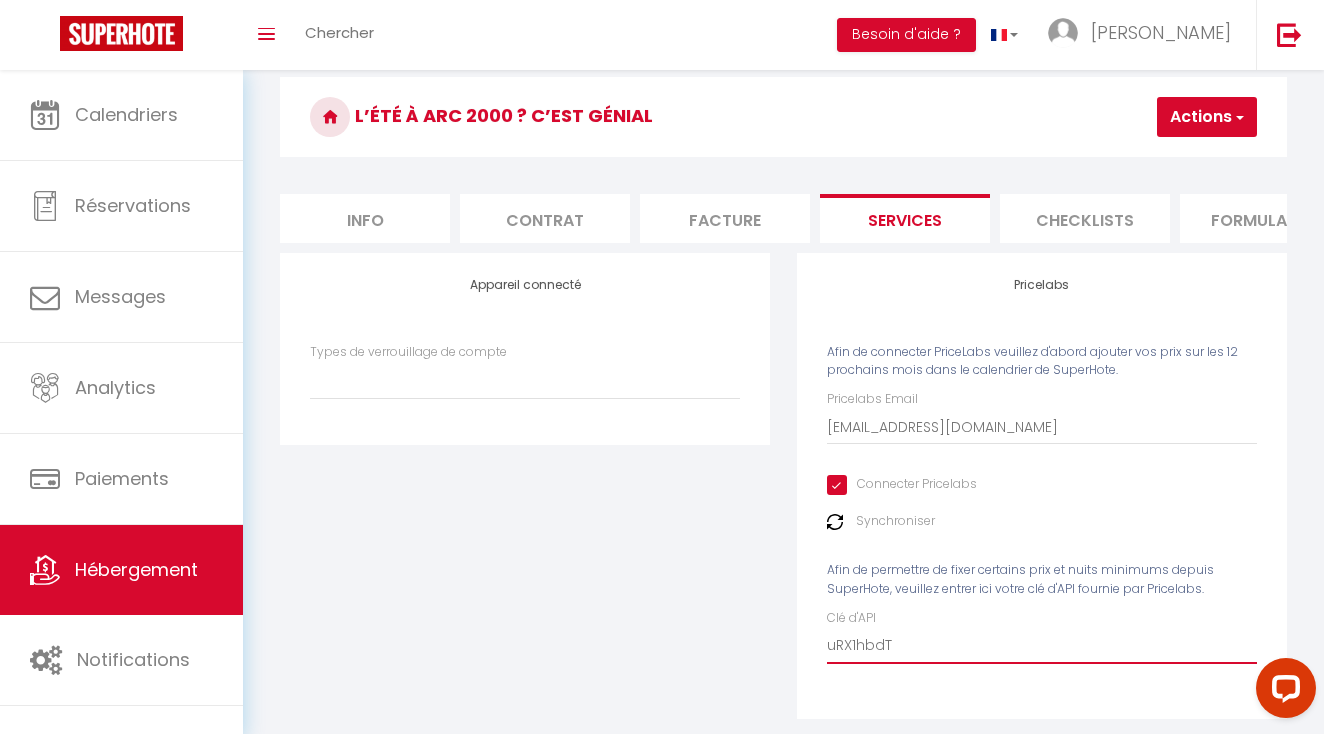 select 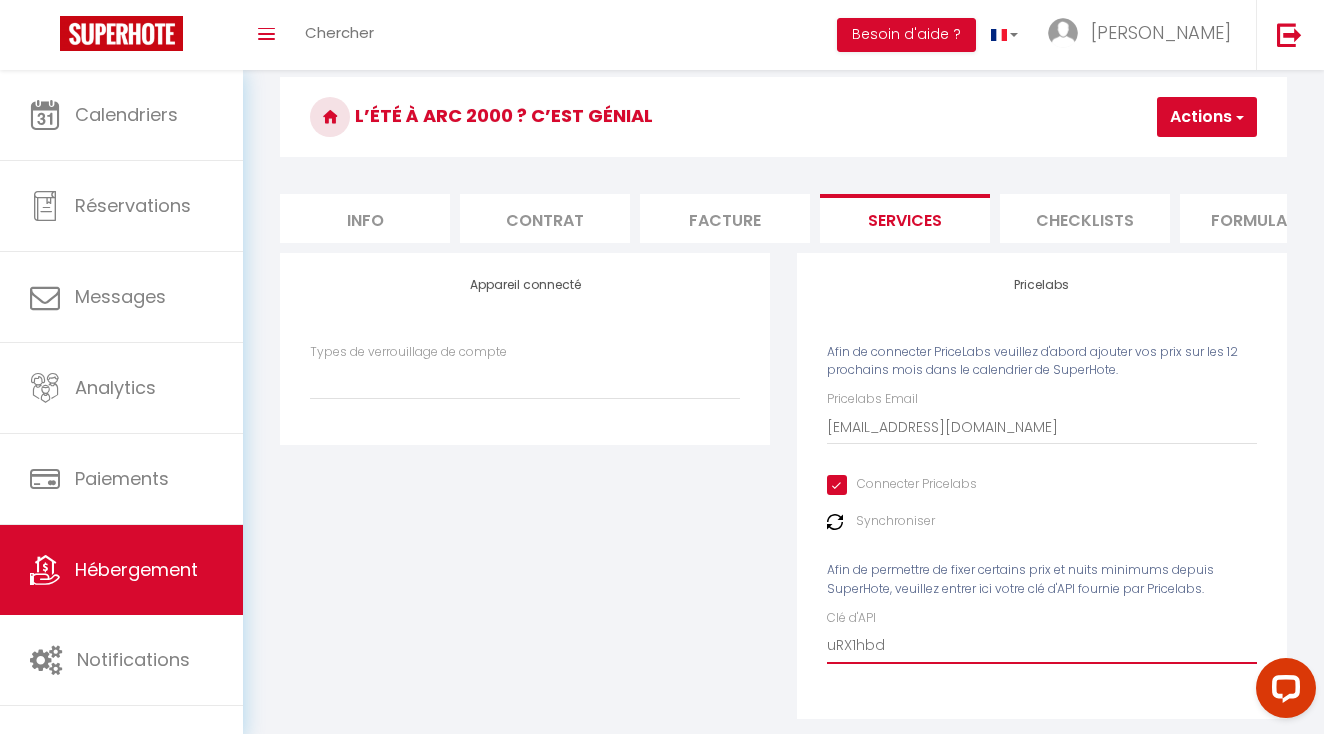 select 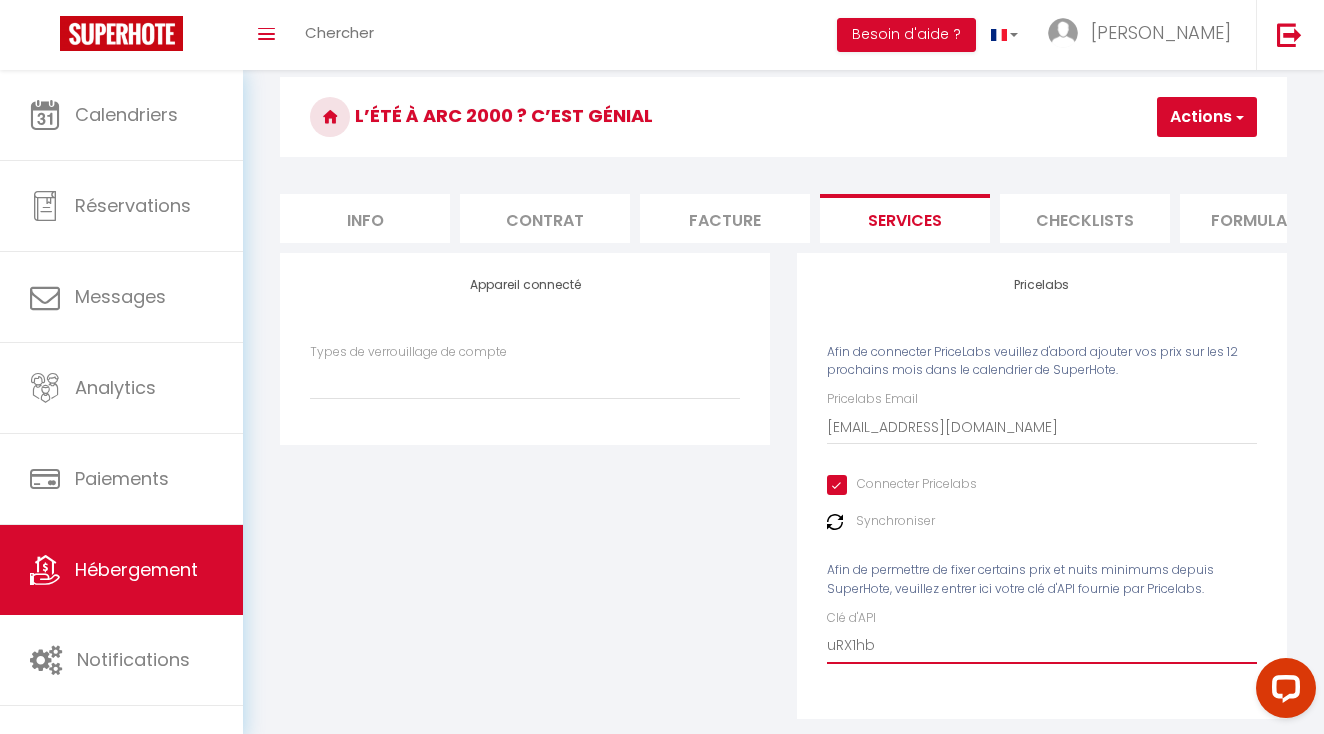 select 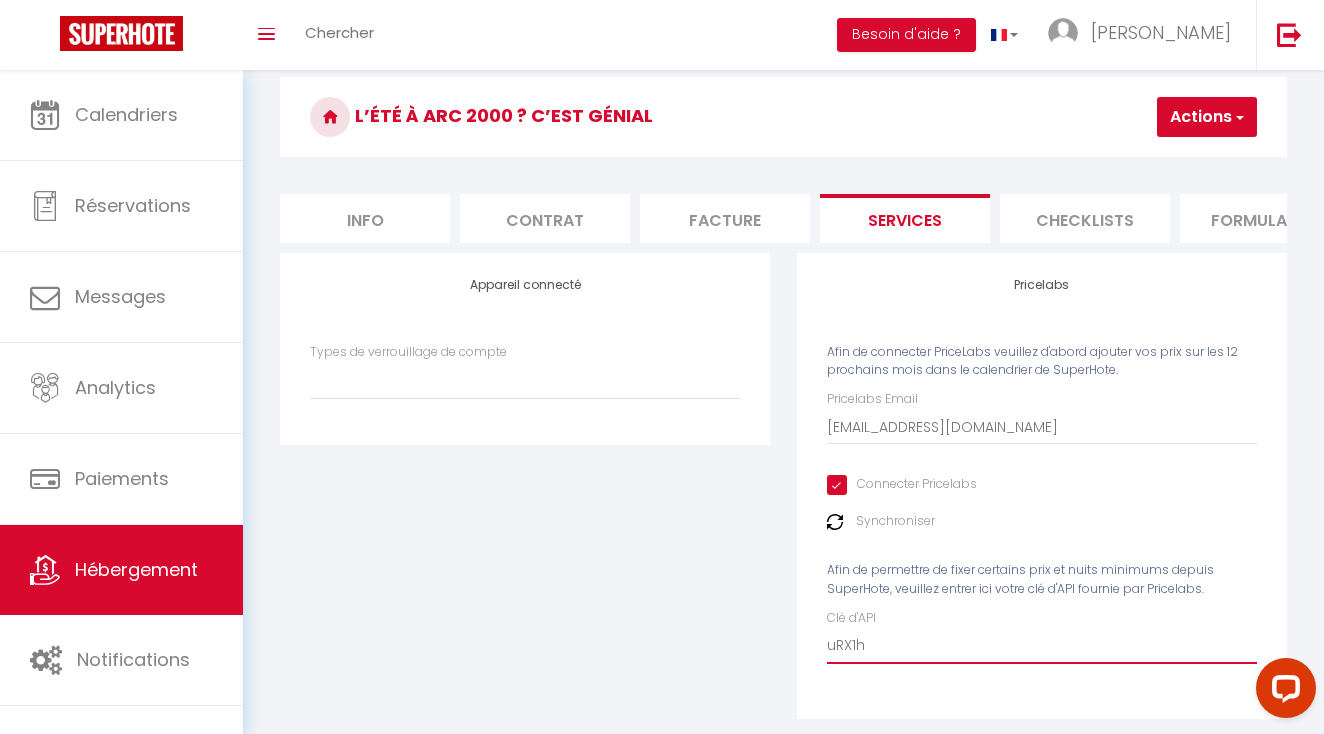 select 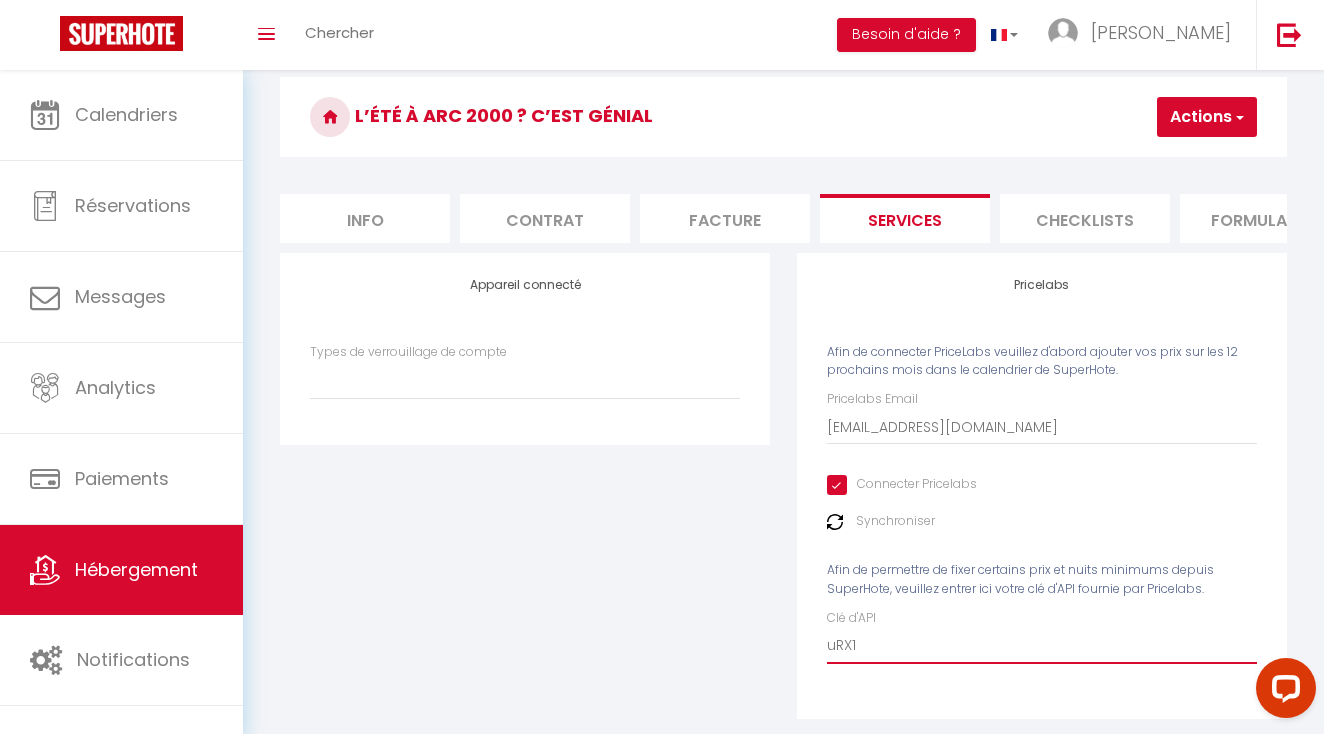 select 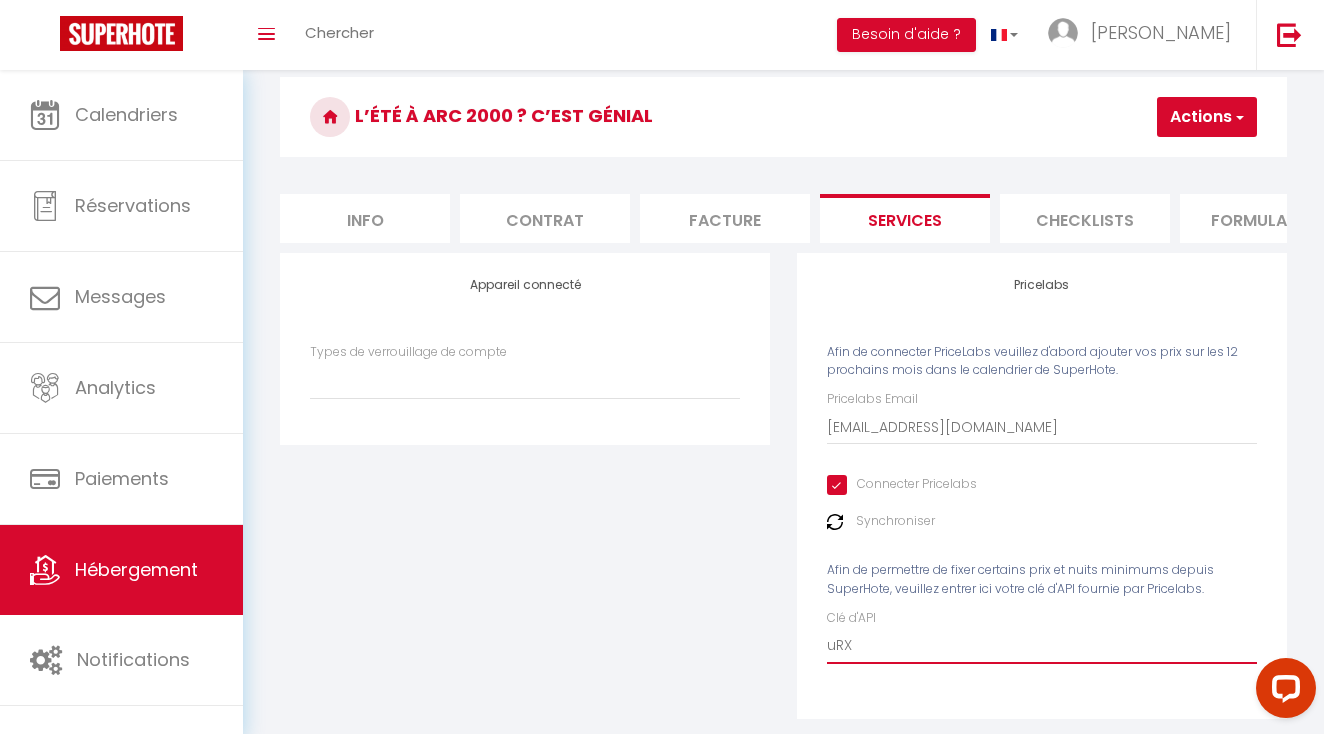 select 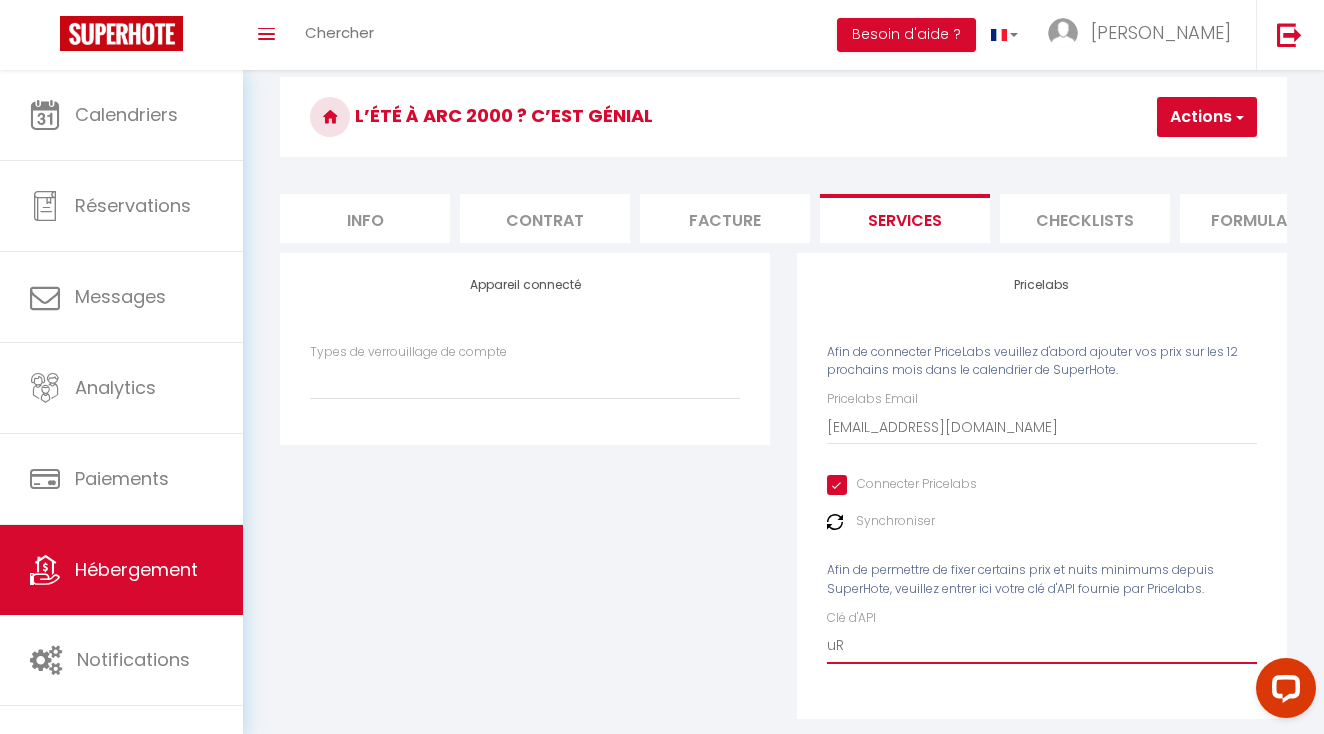 select 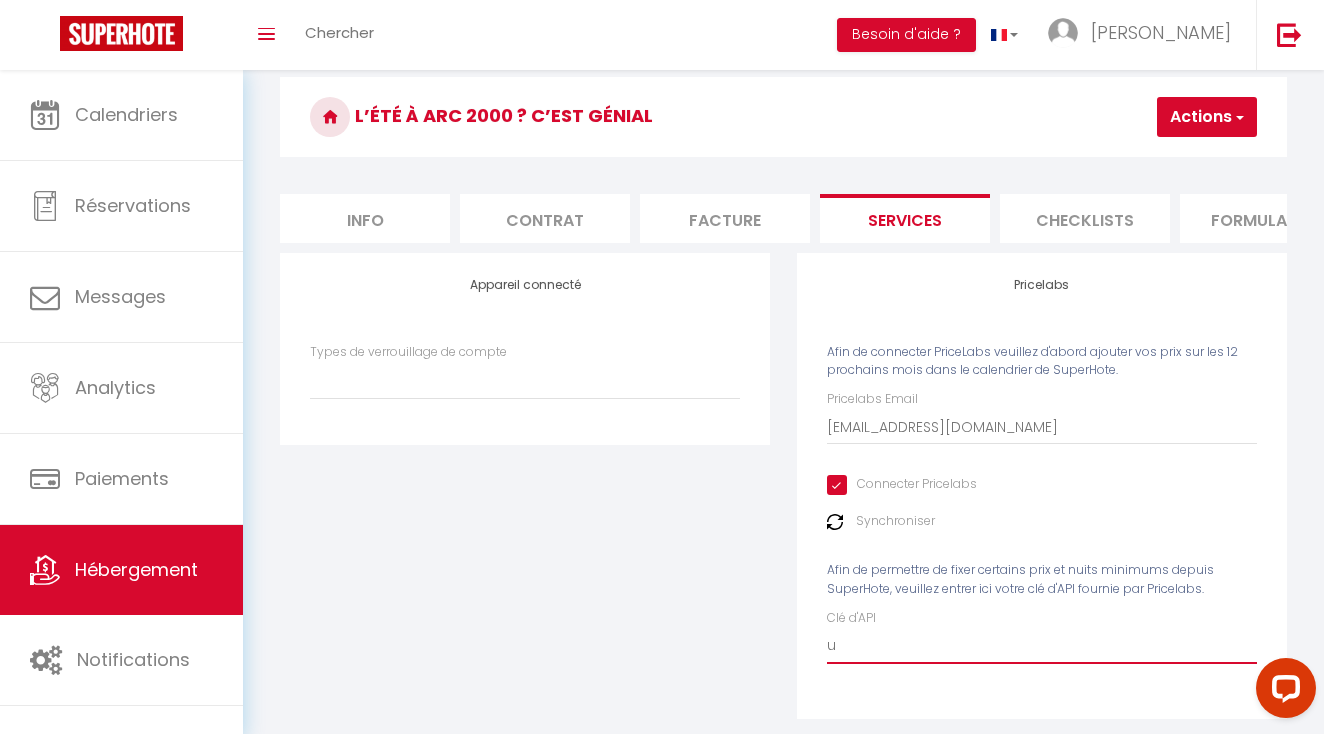 select 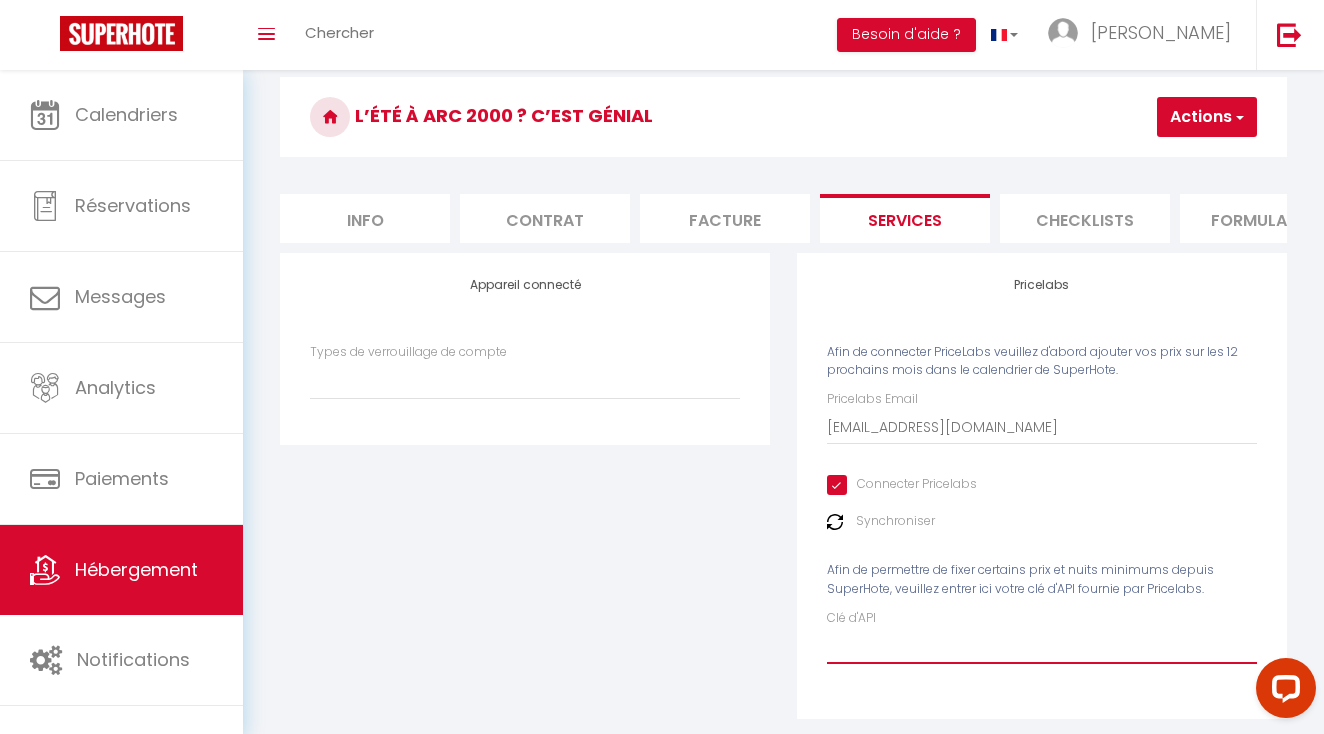 select 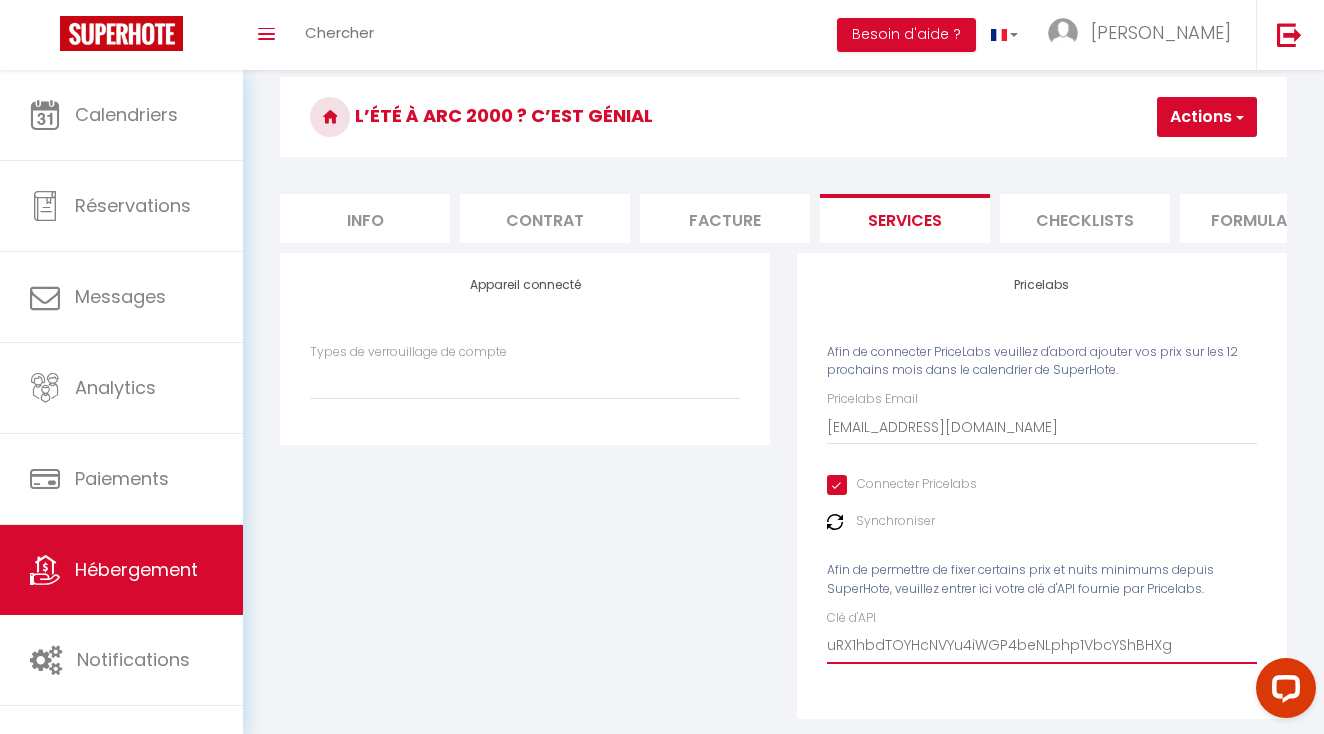 select 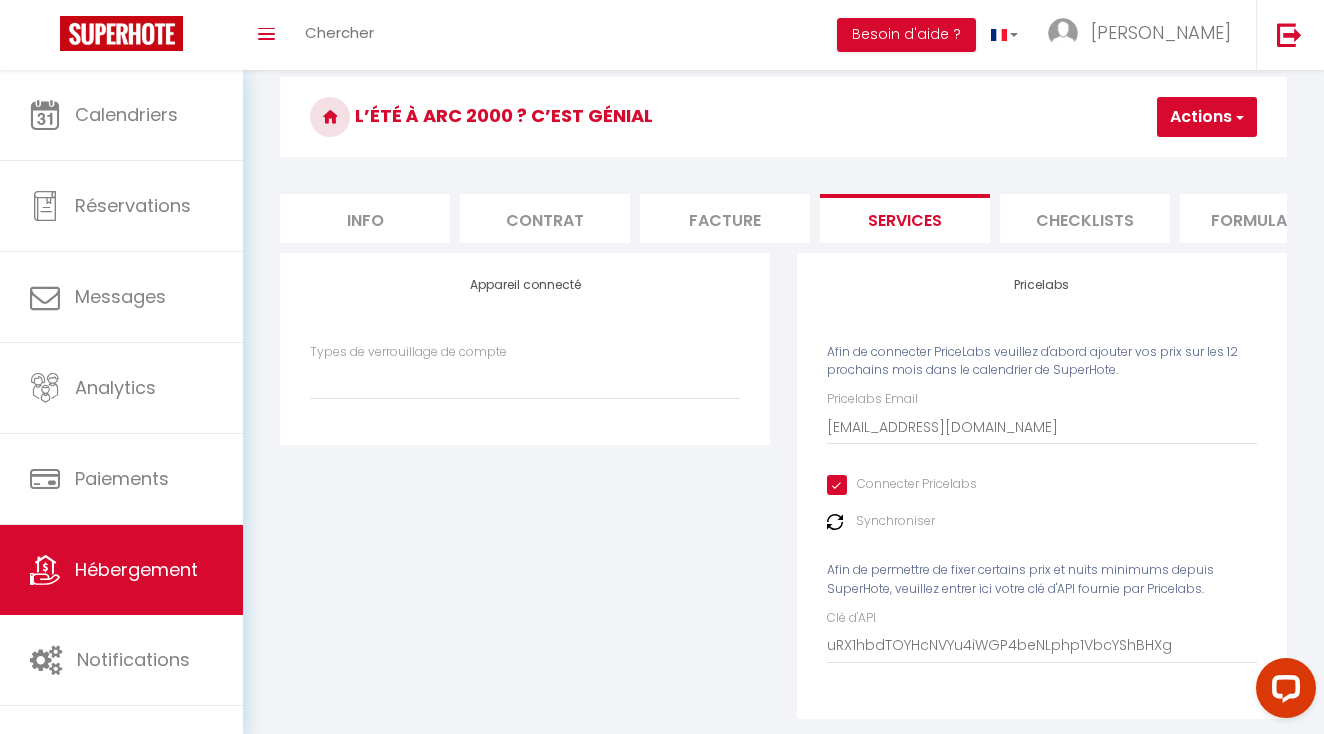 click on "Actions" at bounding box center (1207, 117) 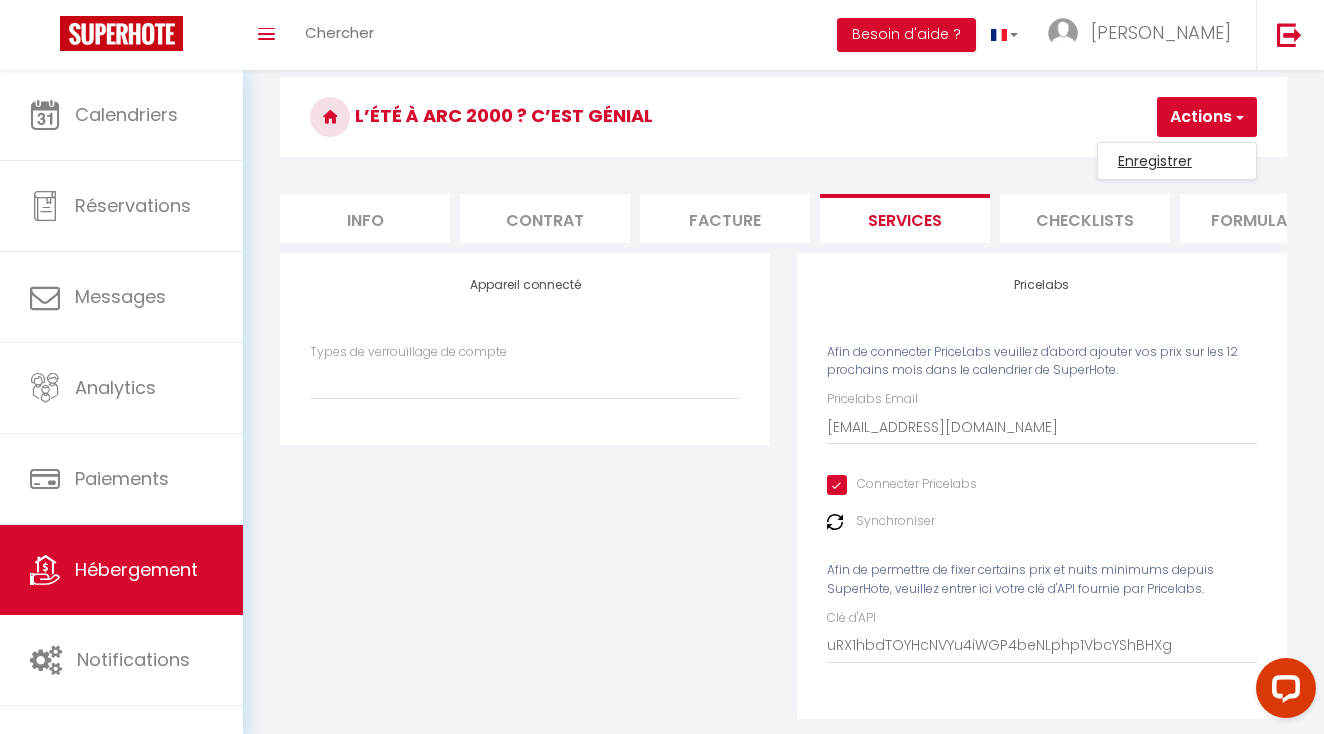click on "Enregistrer" at bounding box center [1177, 161] 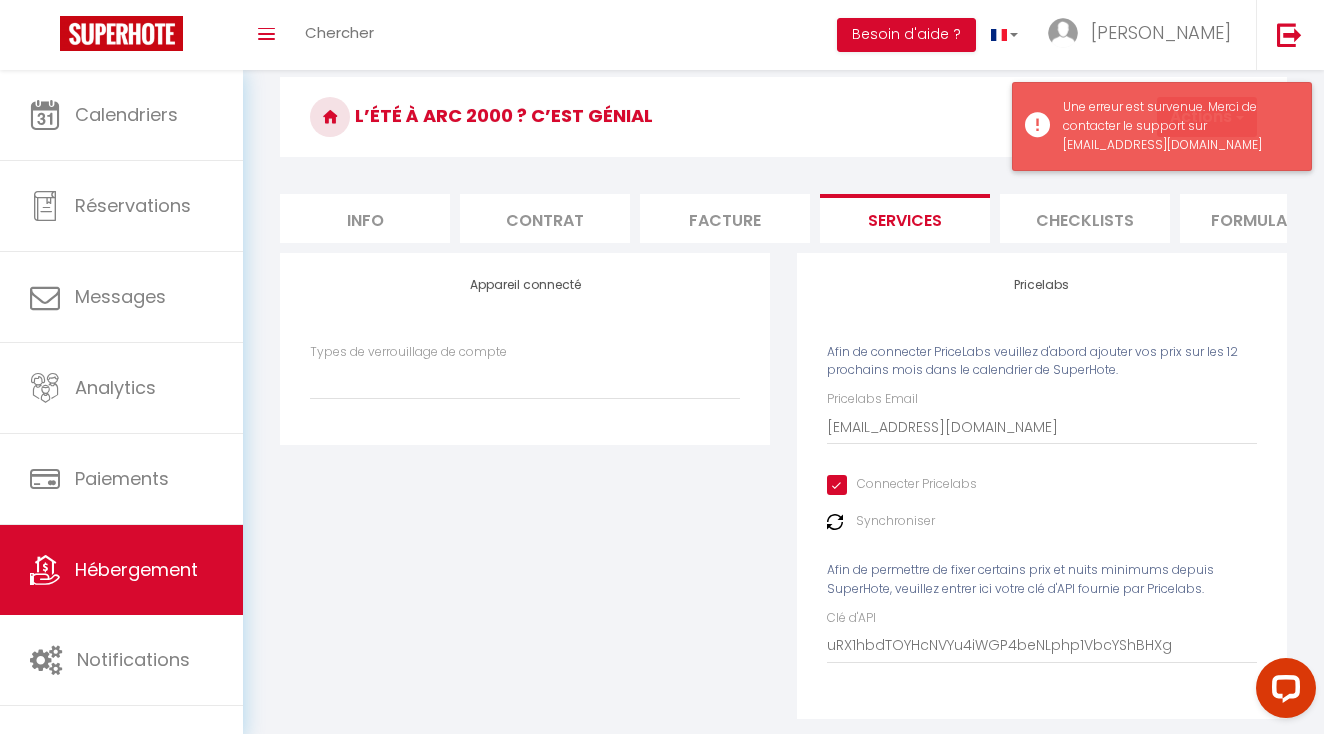 click on "Une erreur est survenue. Merci de contacter le support sur [EMAIL_ADDRESS][DOMAIN_NAME]" at bounding box center (1177, 126) 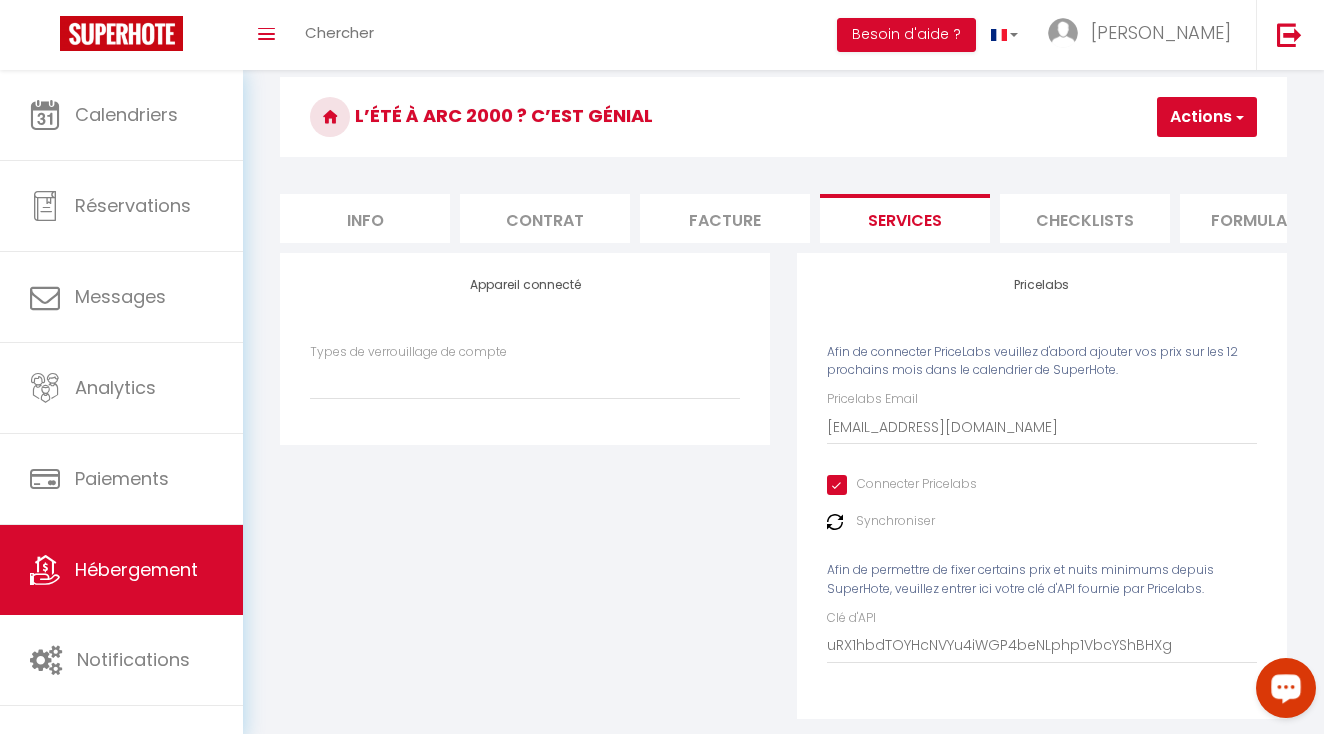 click at bounding box center (1286, 687) 